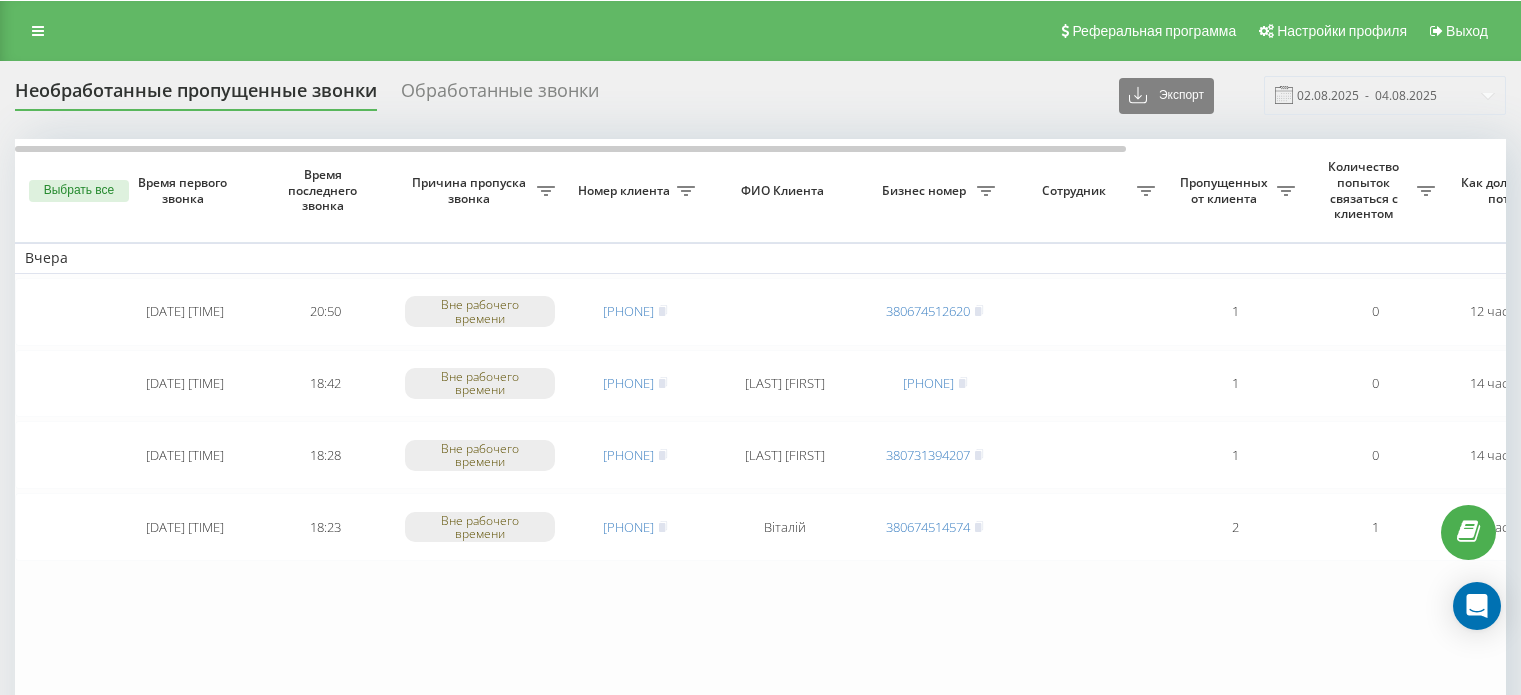 scroll, scrollTop: 0, scrollLeft: 0, axis: both 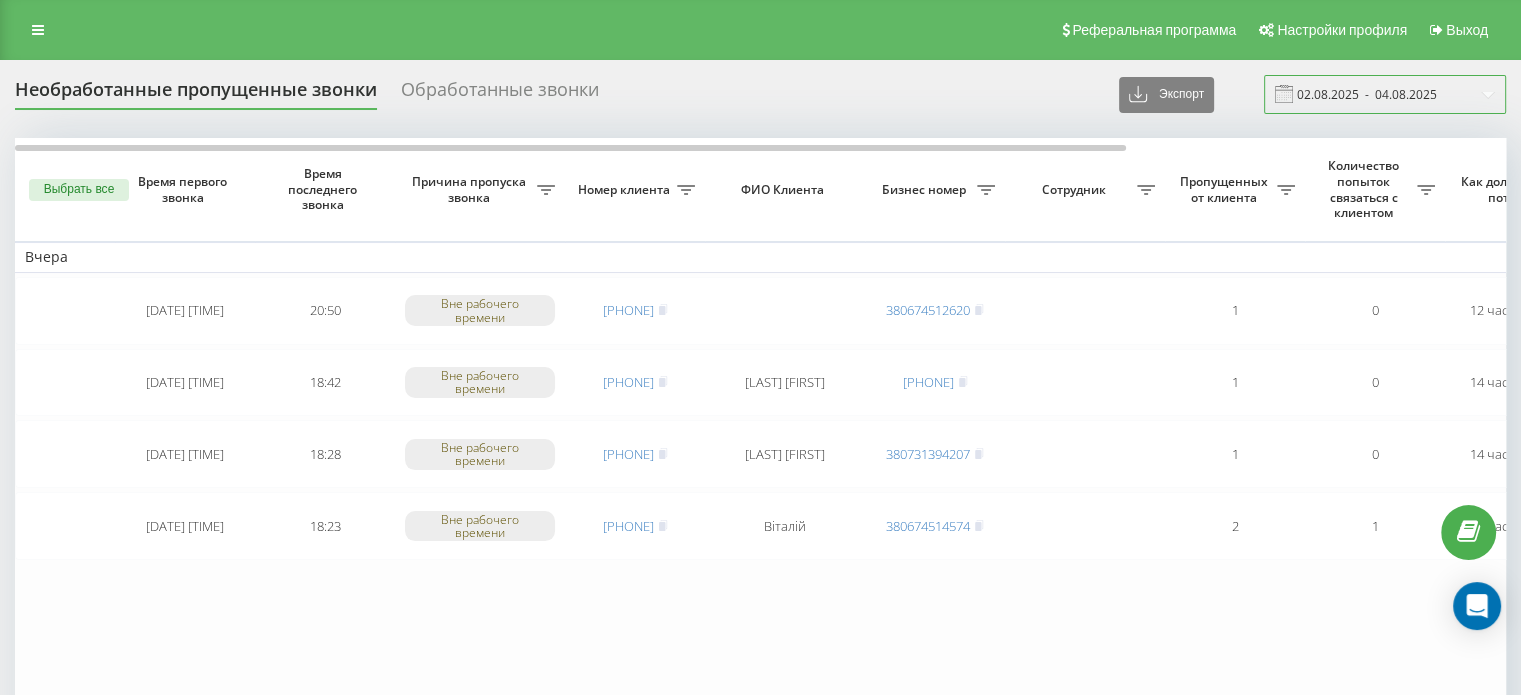click on "02.08.2025  -  04.08.2025" at bounding box center [1385, 94] 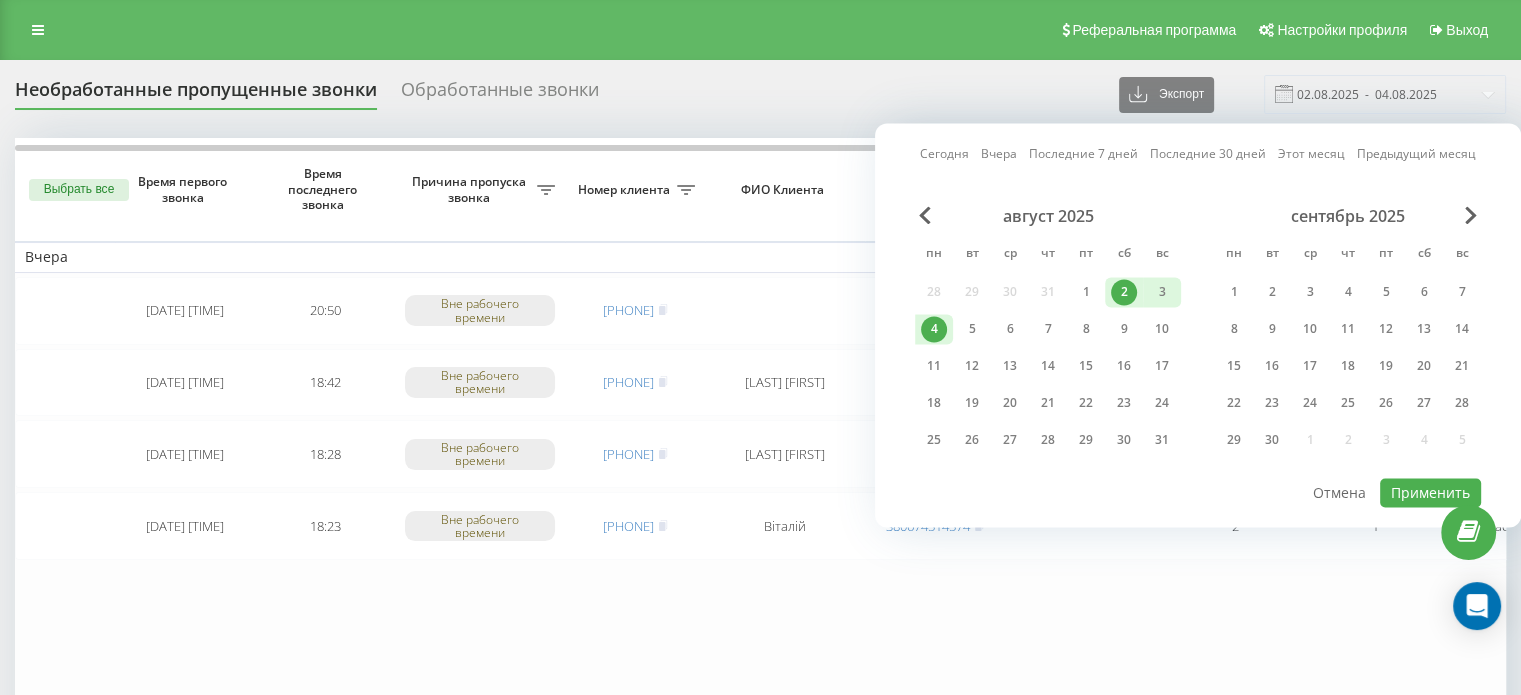 click on "4" at bounding box center [934, 329] 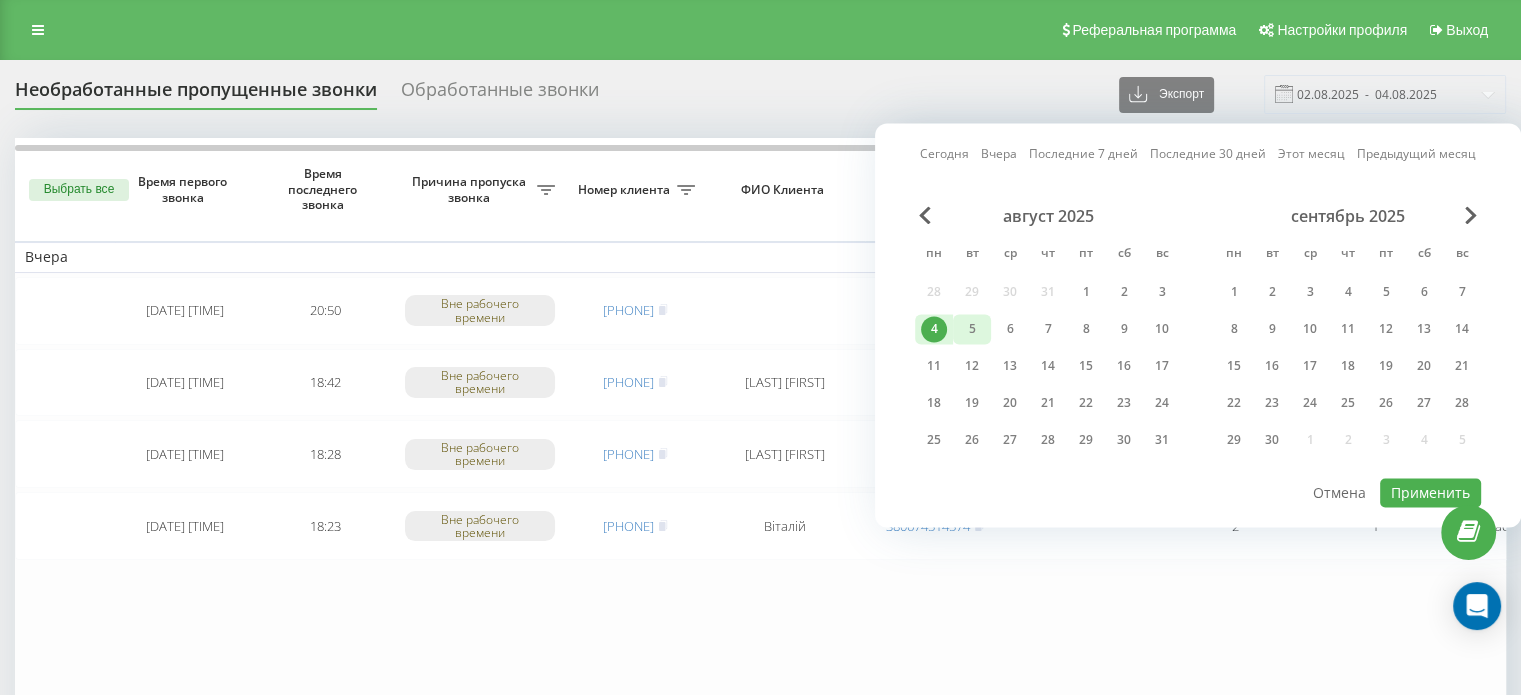 click on "5" at bounding box center (972, 329) 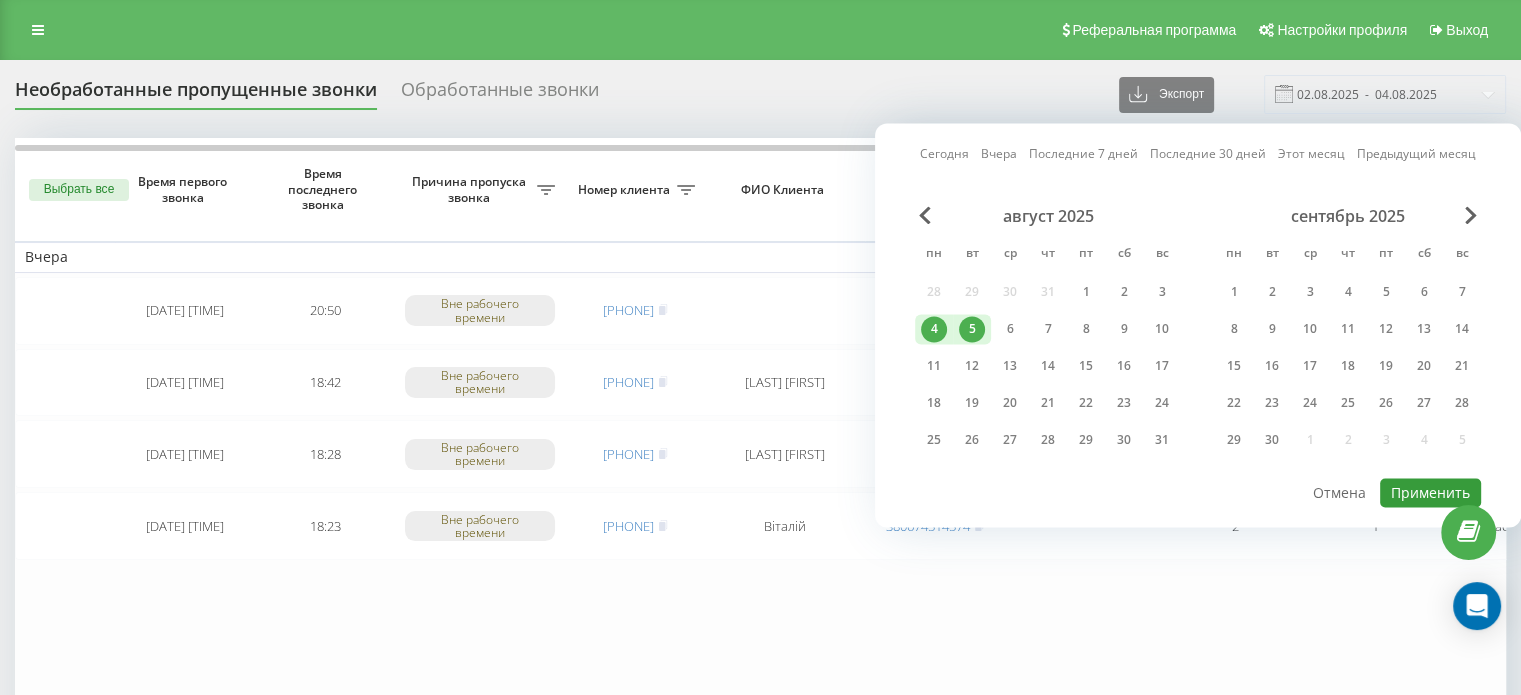 click on "Применить" at bounding box center (1430, 492) 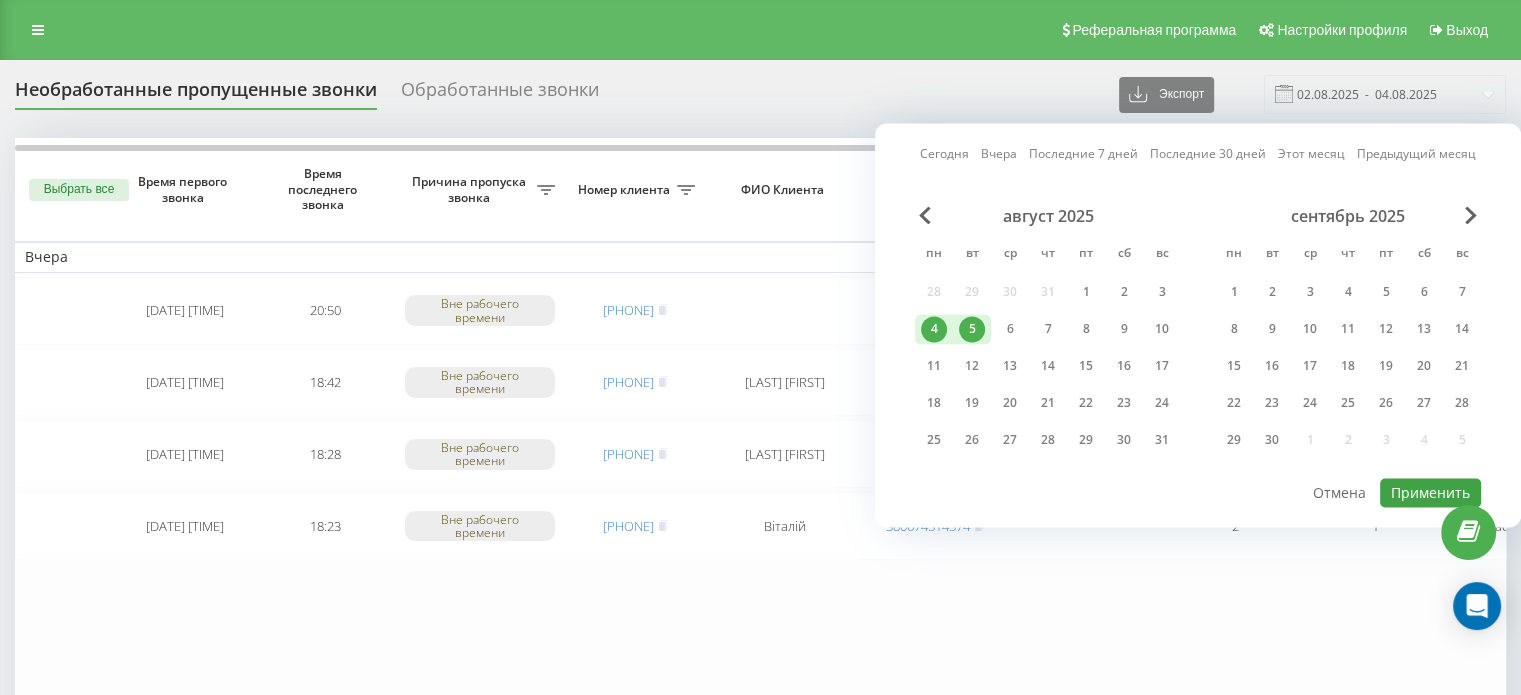 type on "04.08.2025  -  05.08.2025" 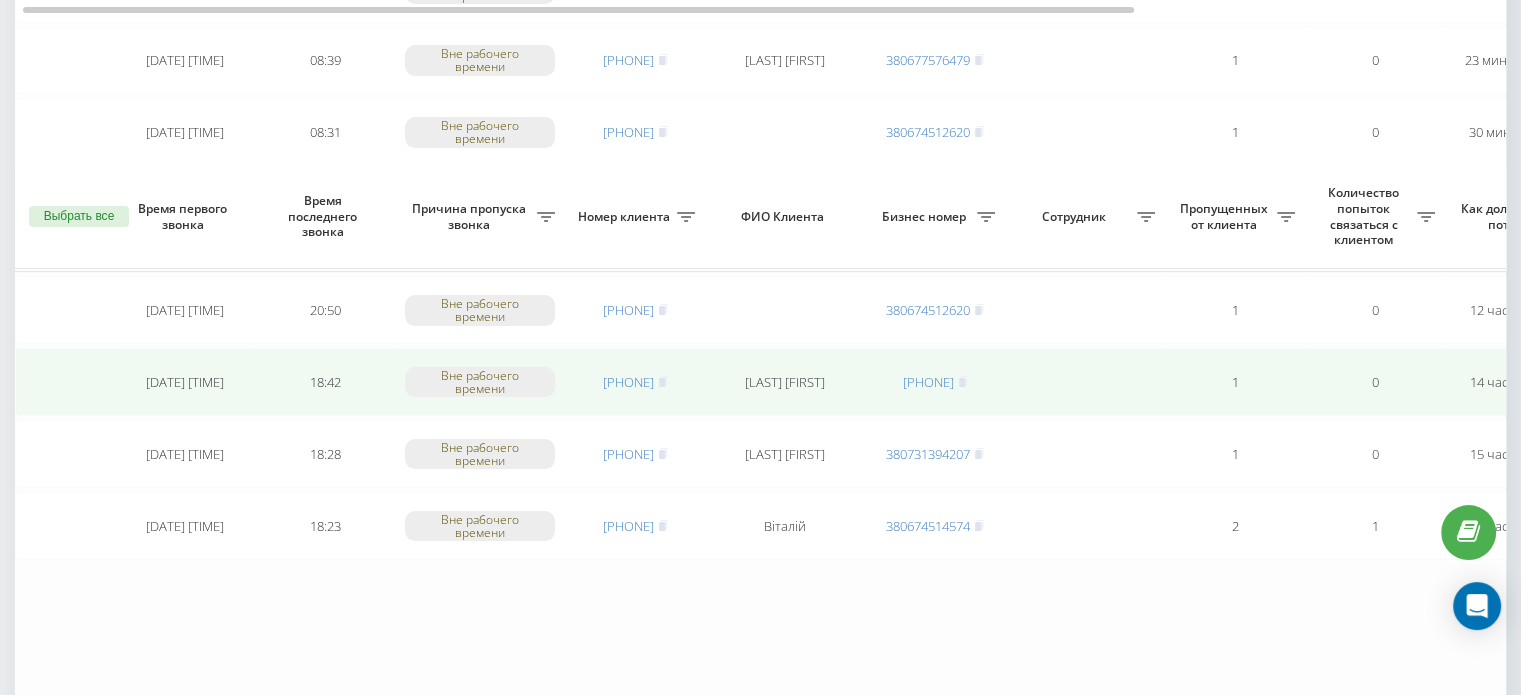 scroll, scrollTop: 499, scrollLeft: 0, axis: vertical 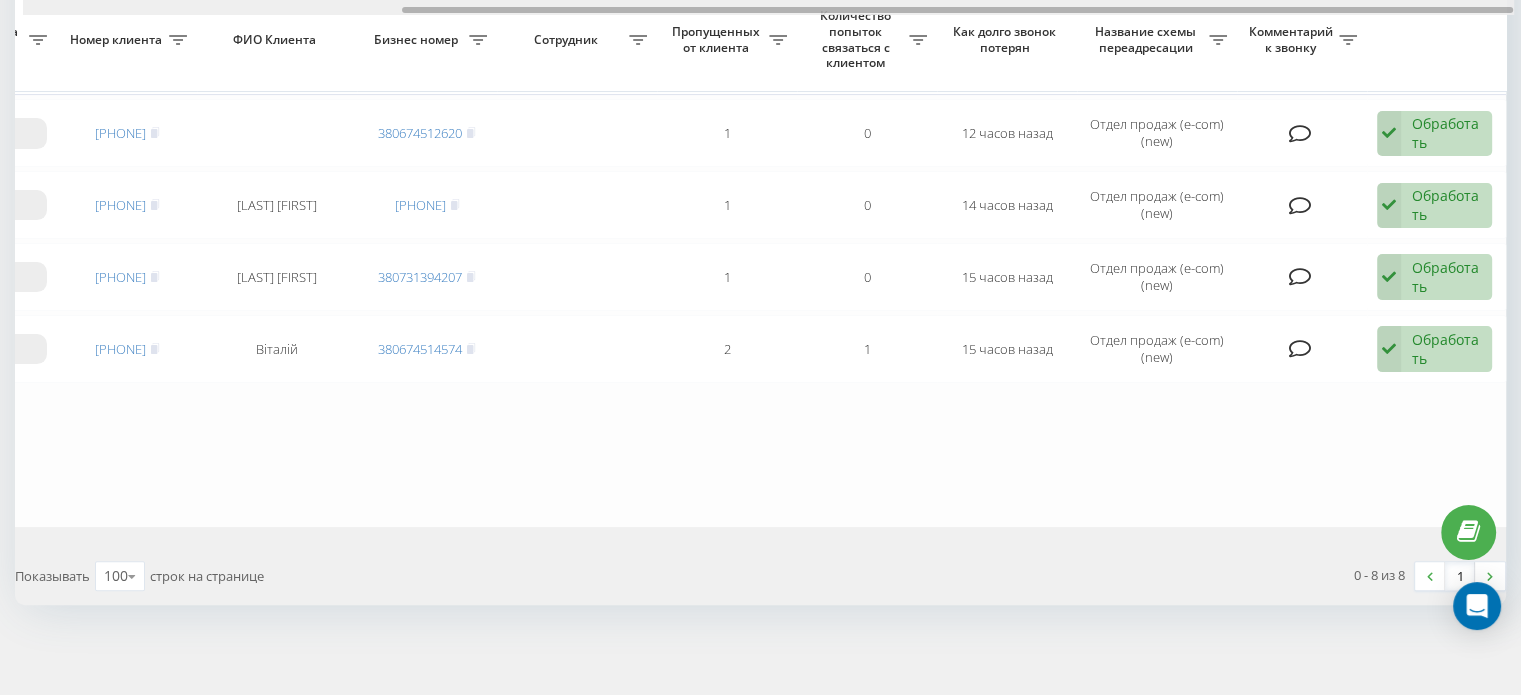 drag, startPoint x: 697, startPoint y: 7, endPoint x: 1288, endPoint y: 6, distance: 591.00085 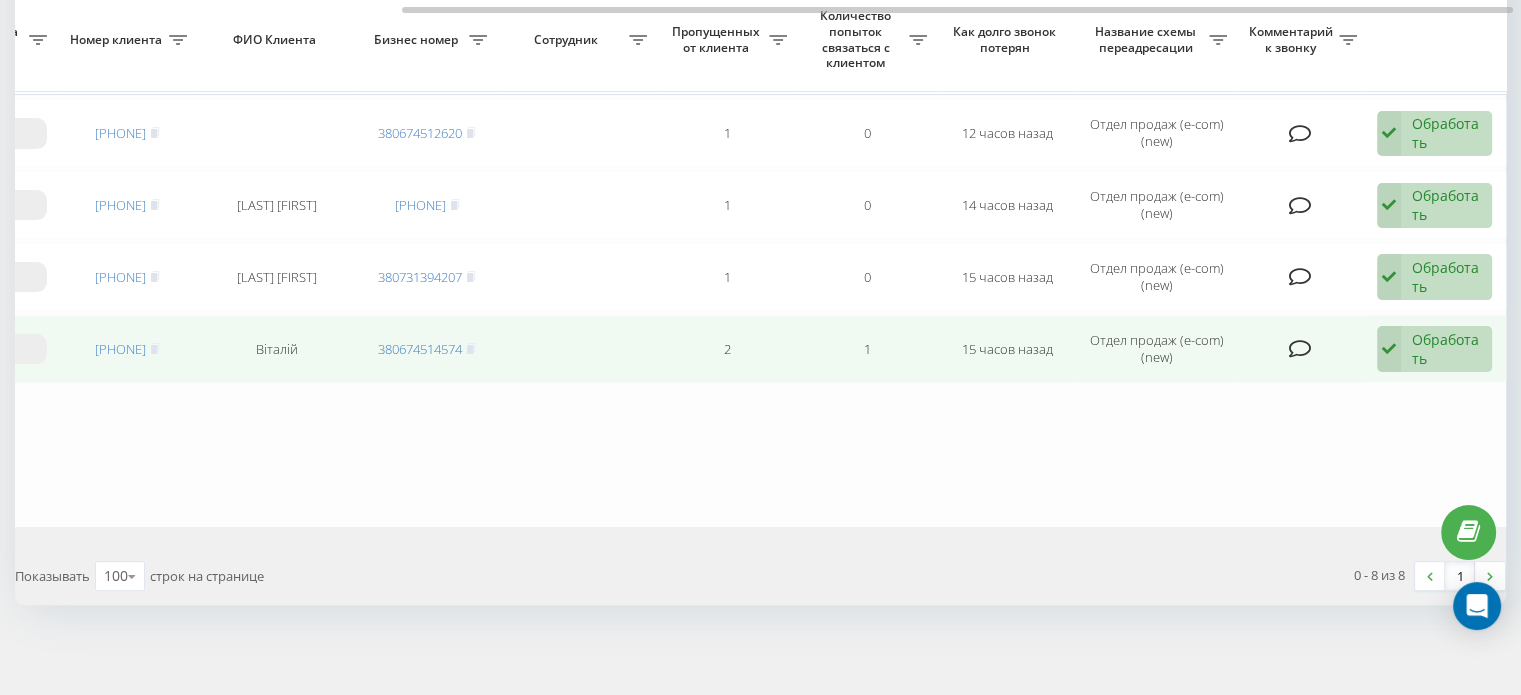 click on "Обработать" at bounding box center [1446, 349] 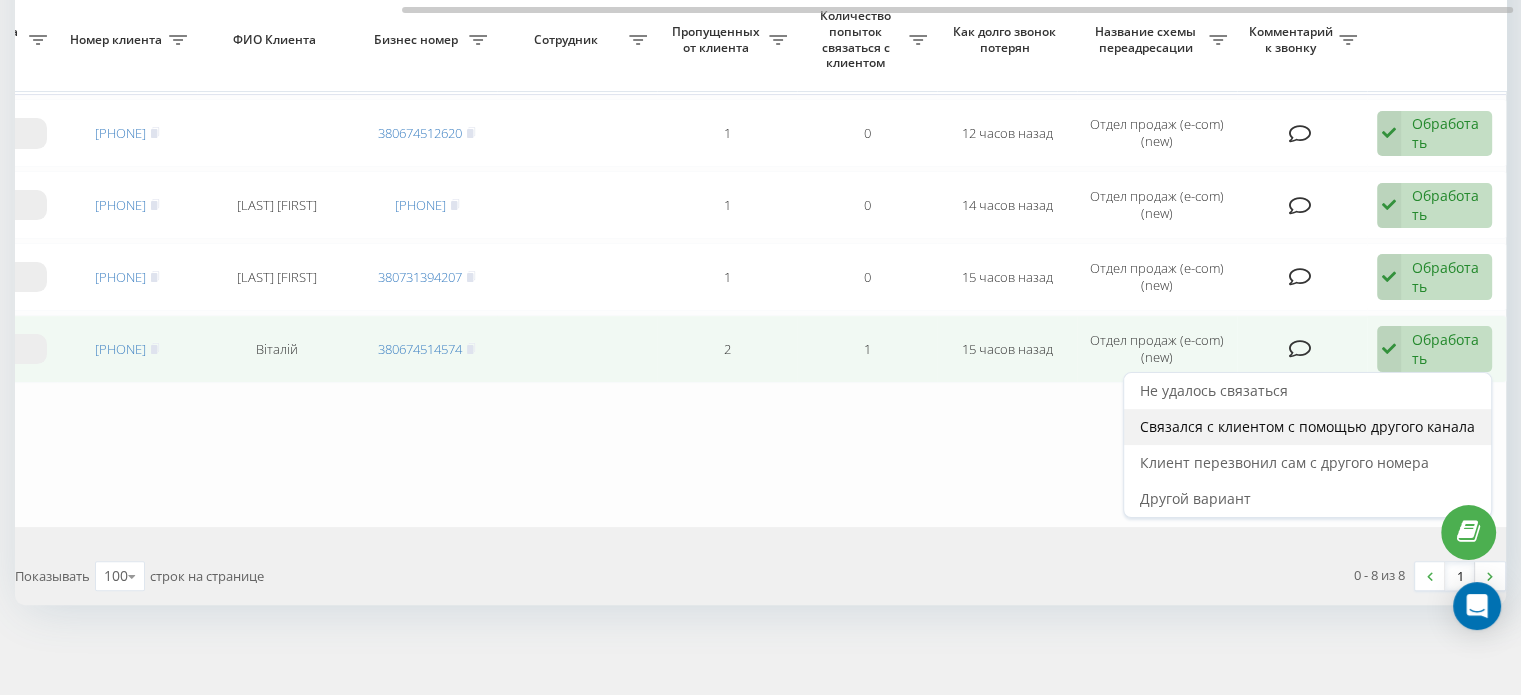 click on "Связался с клиентом с помощью другого канала" at bounding box center (1307, 426) 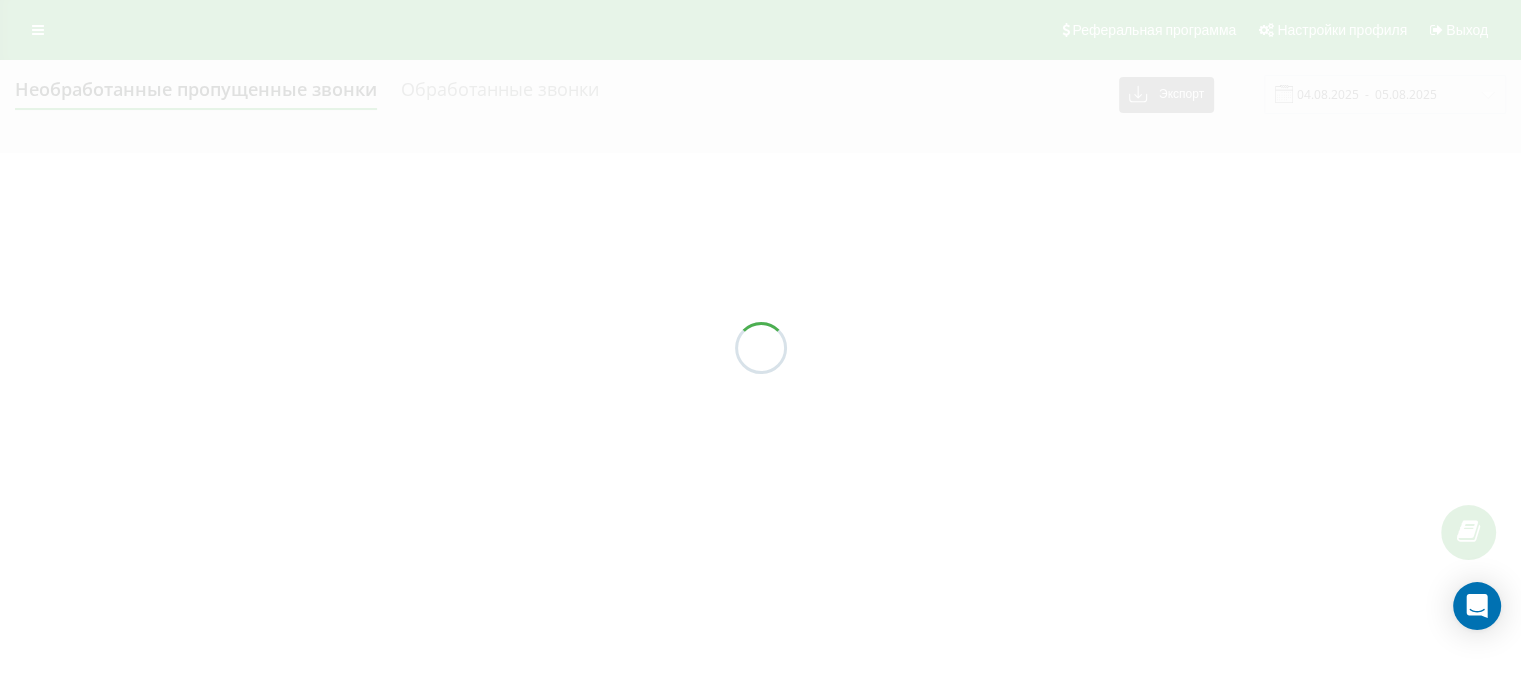 scroll, scrollTop: 0, scrollLeft: 0, axis: both 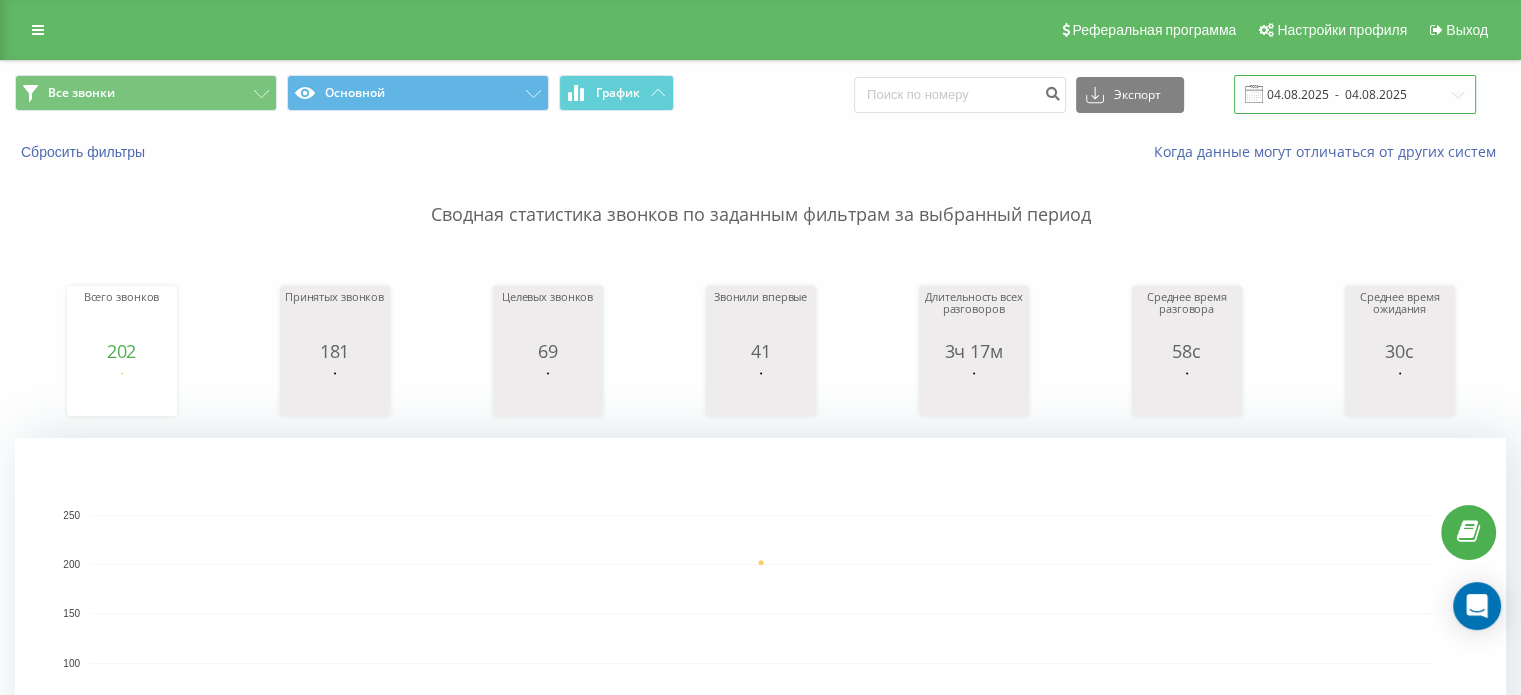click on "04.08.2025  -  04.08.2025" at bounding box center (1355, 94) 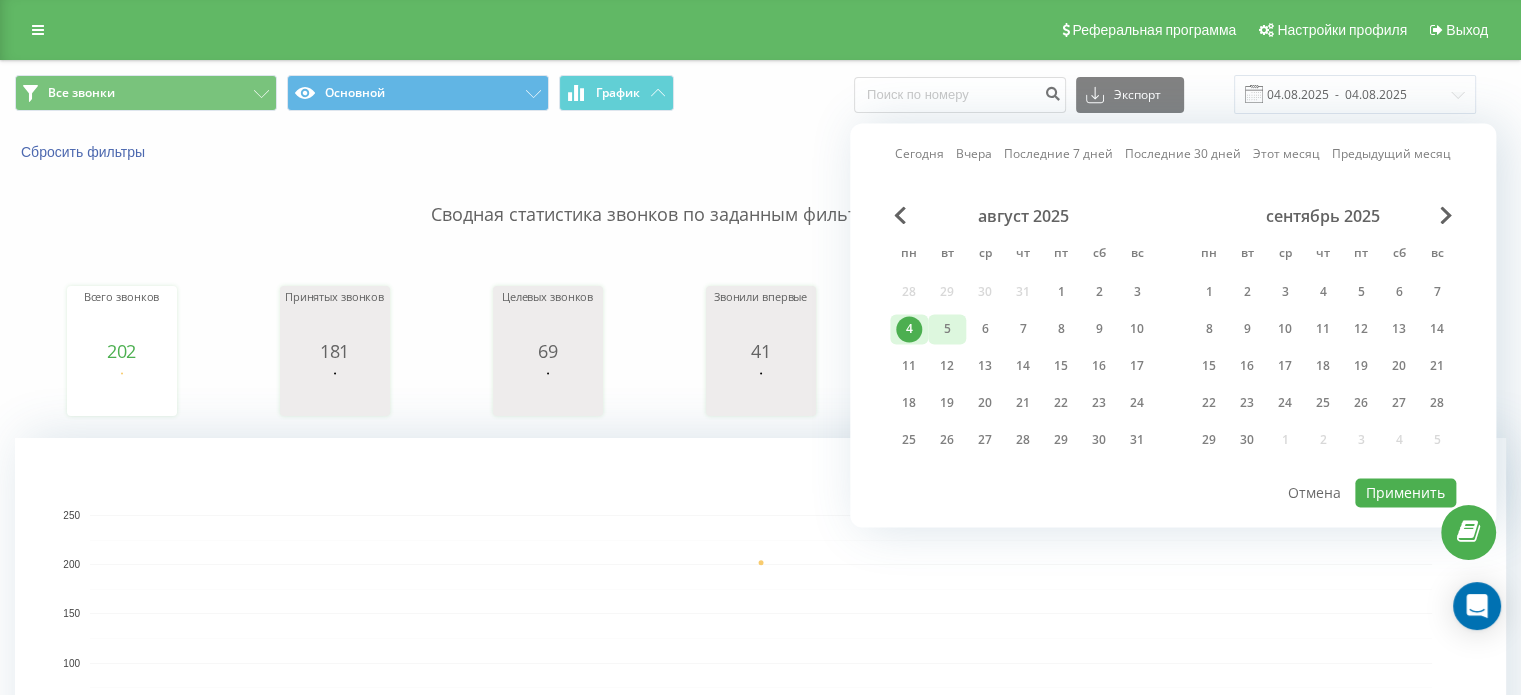 click on "5" at bounding box center [947, 329] 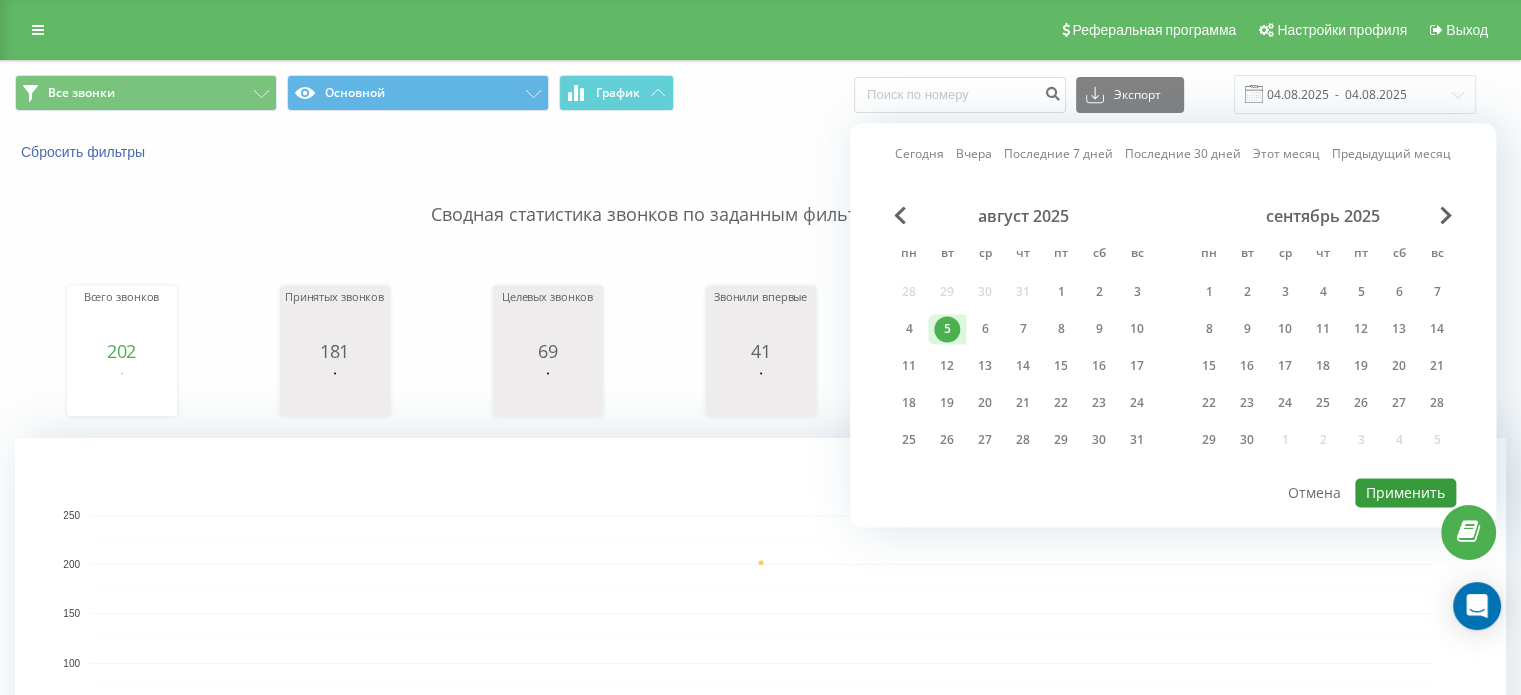 click on "Применить" at bounding box center [1405, 492] 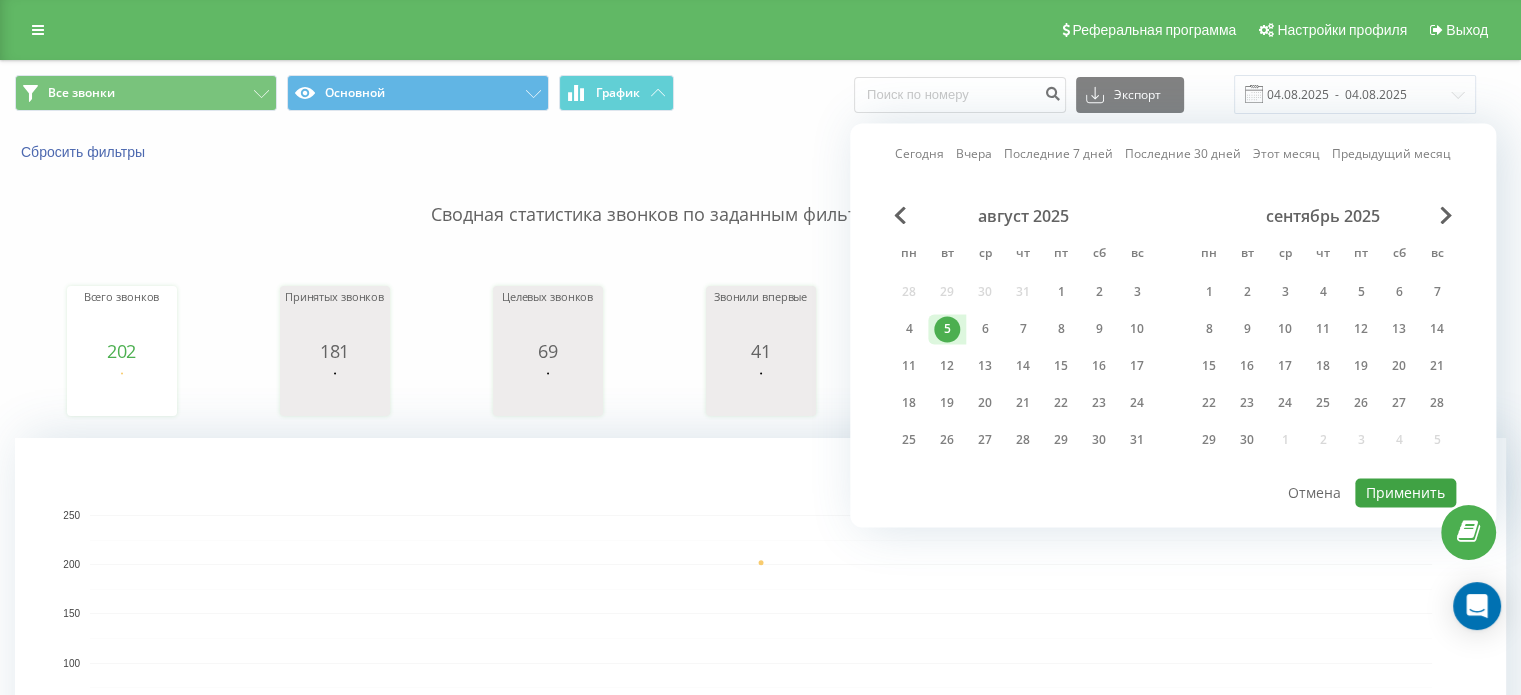 type on "05.08.2025  -  05.08.2025" 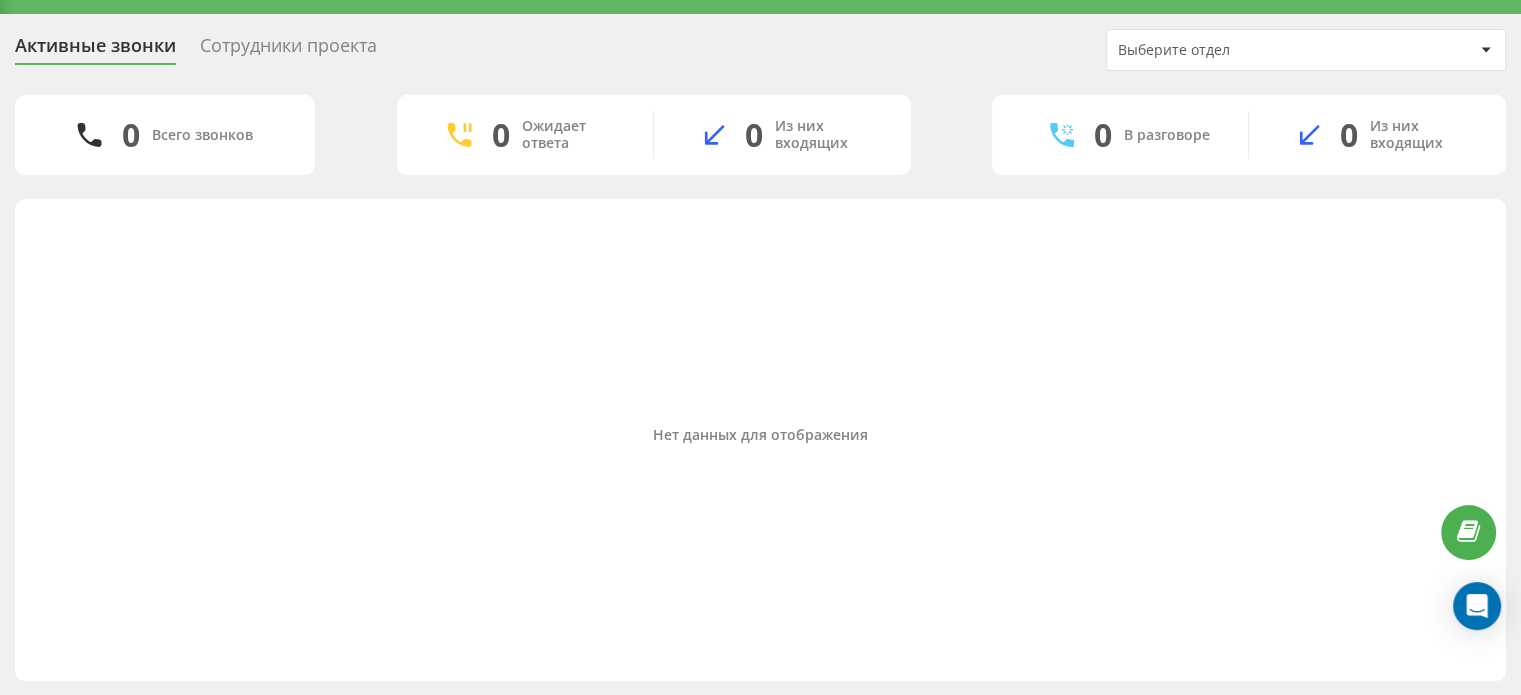 scroll, scrollTop: 46, scrollLeft: 0, axis: vertical 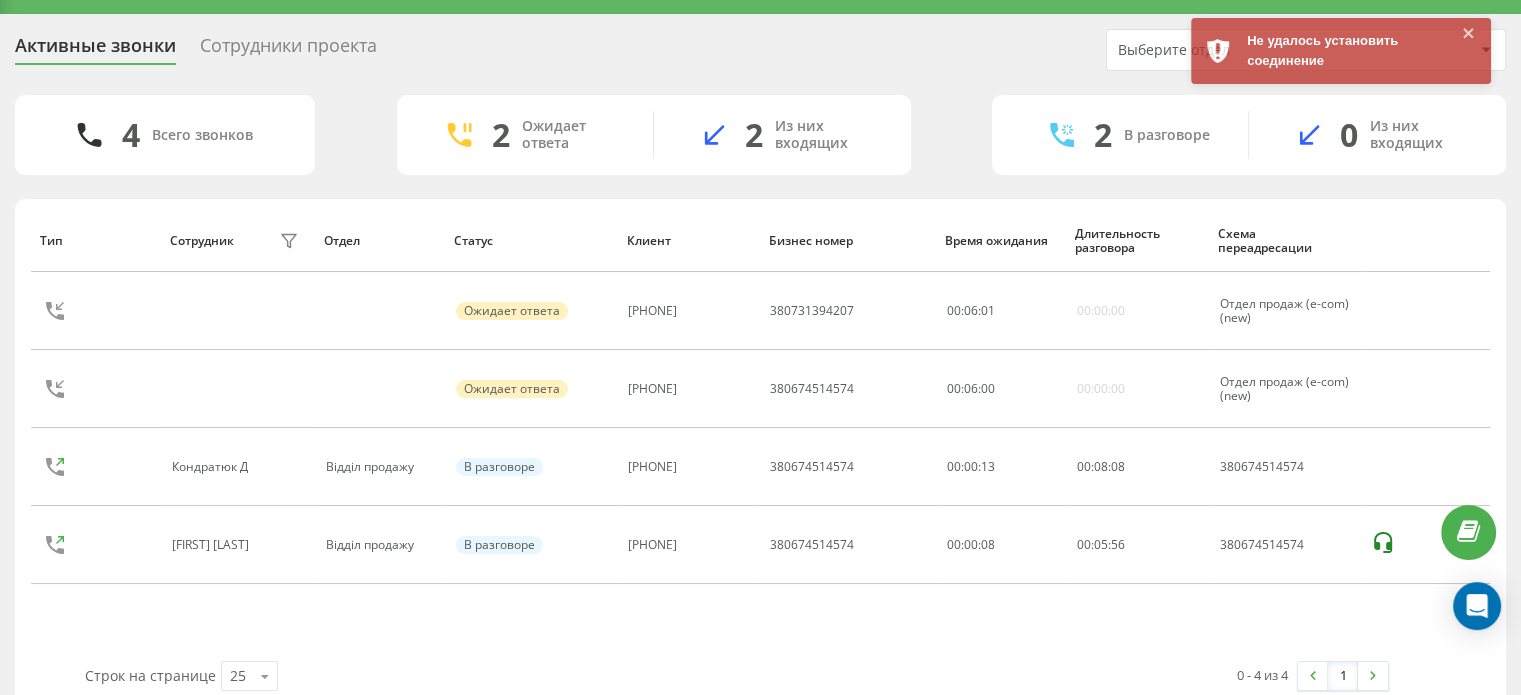 click on "Бизнес номер" at bounding box center (847, 240) 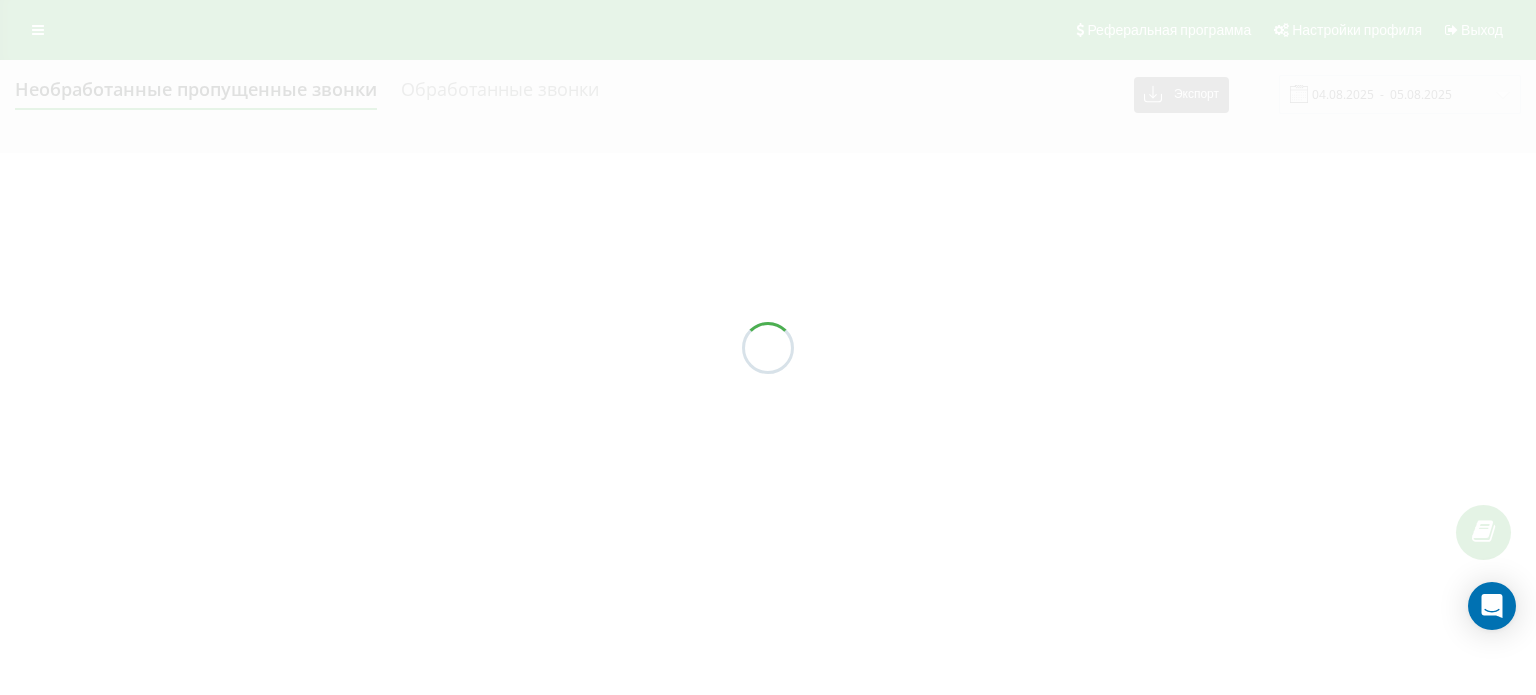 scroll, scrollTop: 0, scrollLeft: 0, axis: both 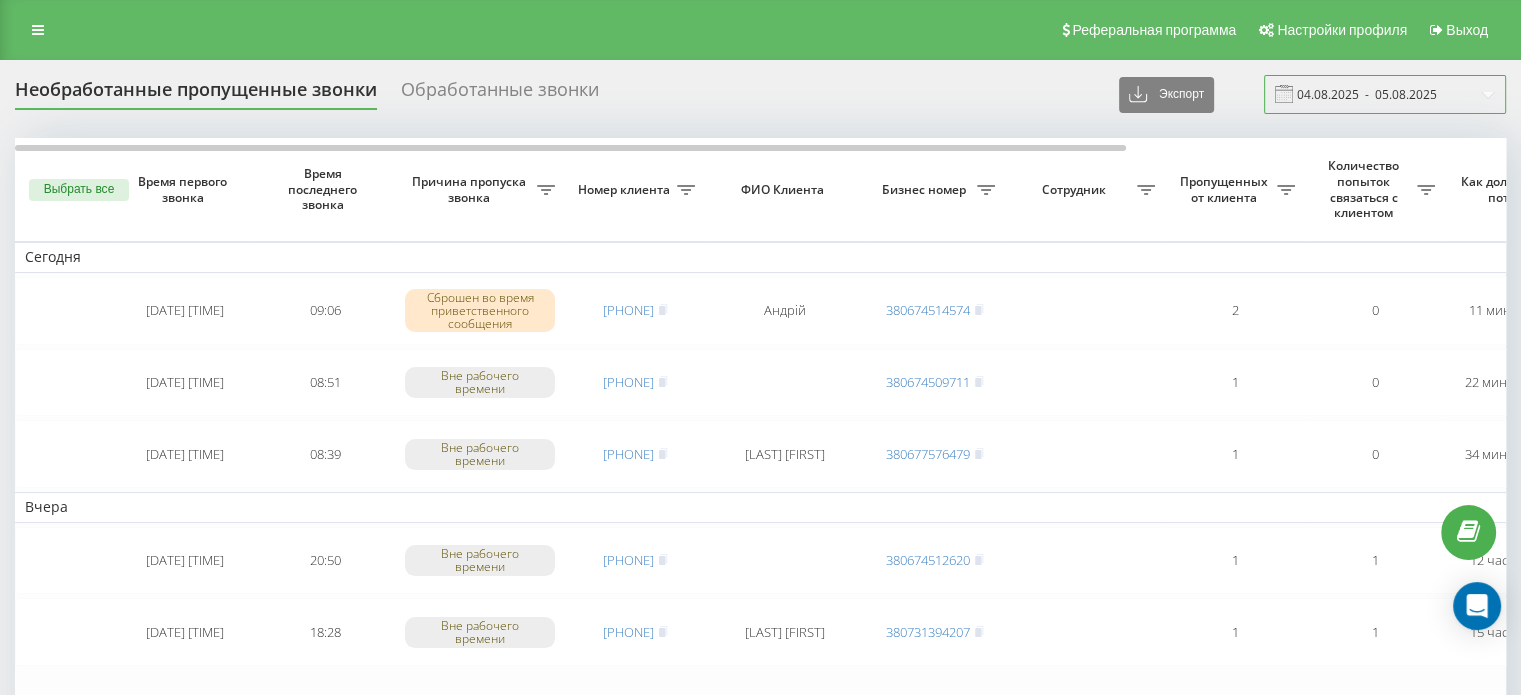 click on "04.08.2025  -  05.08.2025" at bounding box center [1385, 94] 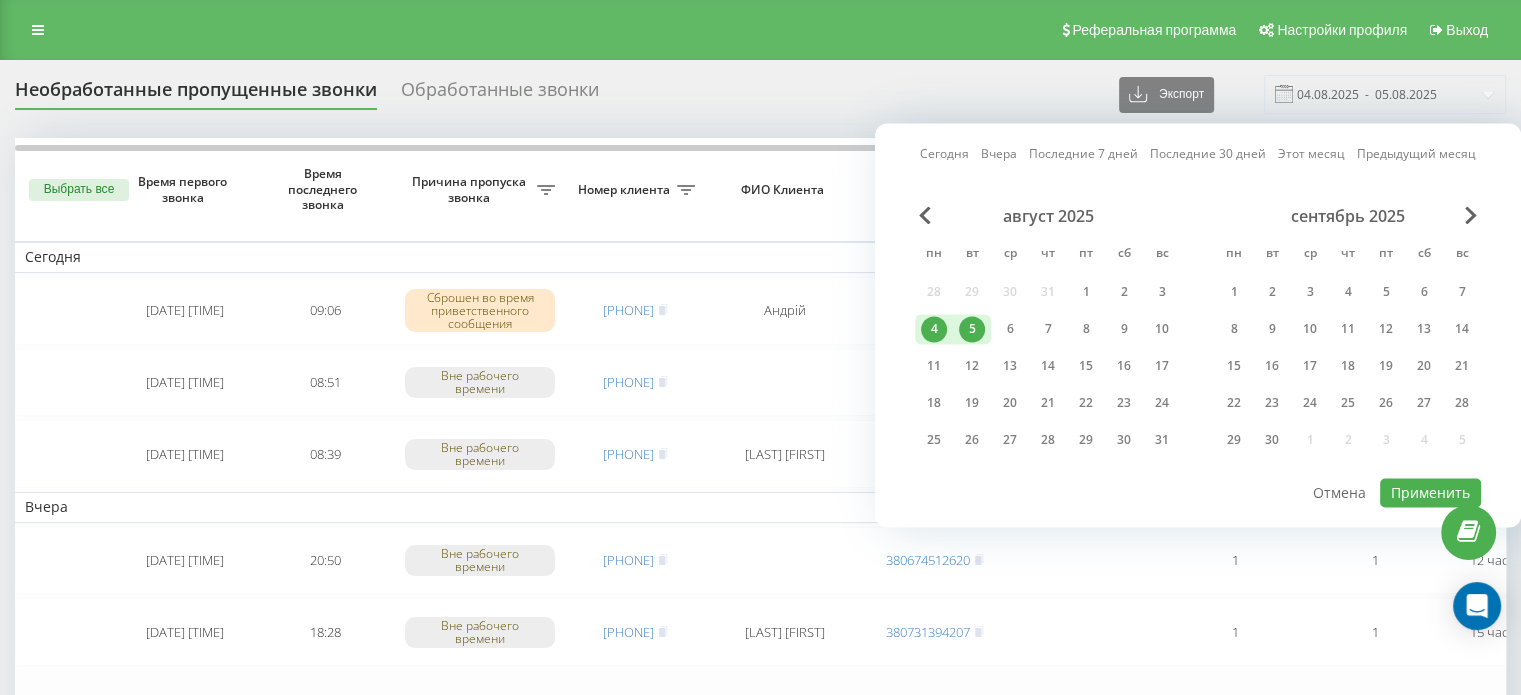 click on "Необработанные пропущенные звонки Обработанные звонки Экспорт .csv .xlsx 04.08.2025  -  05.08.2025" at bounding box center [760, 94] 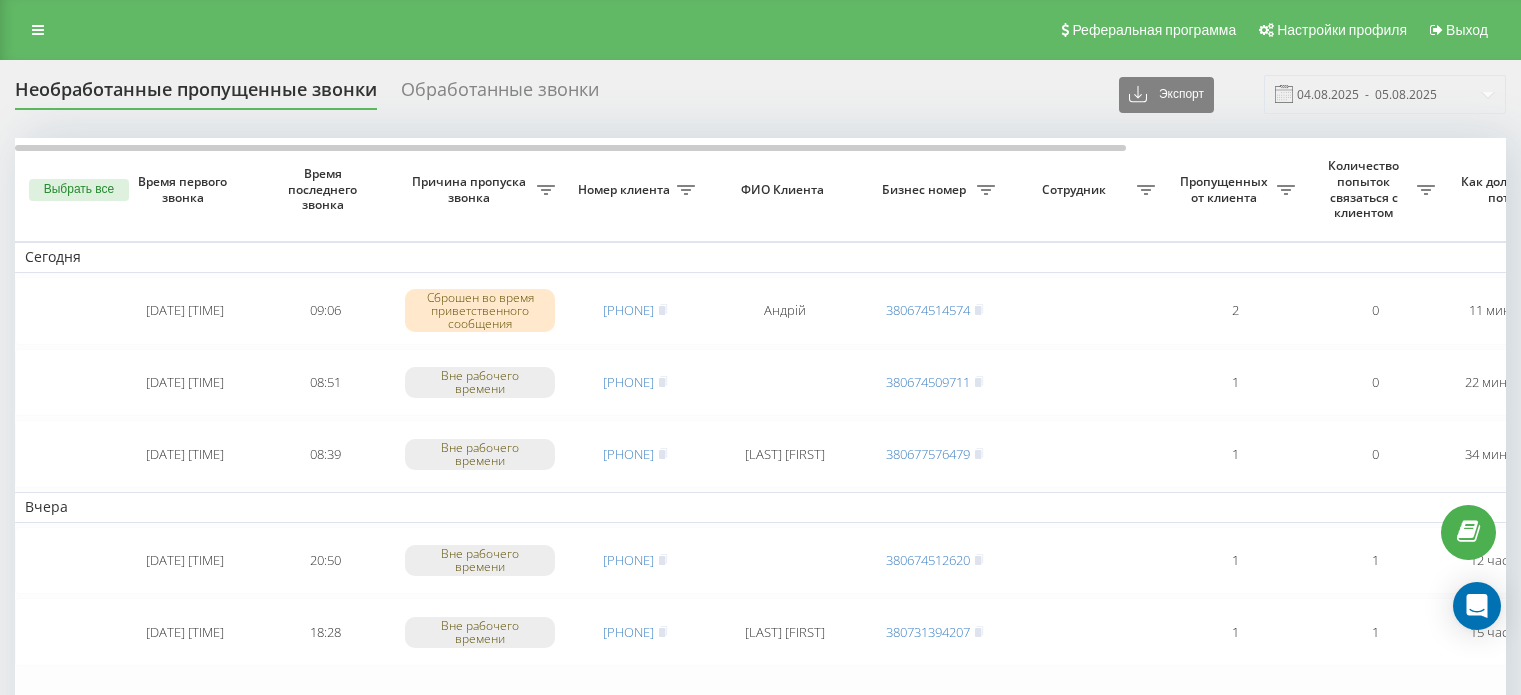 scroll, scrollTop: 0, scrollLeft: 0, axis: both 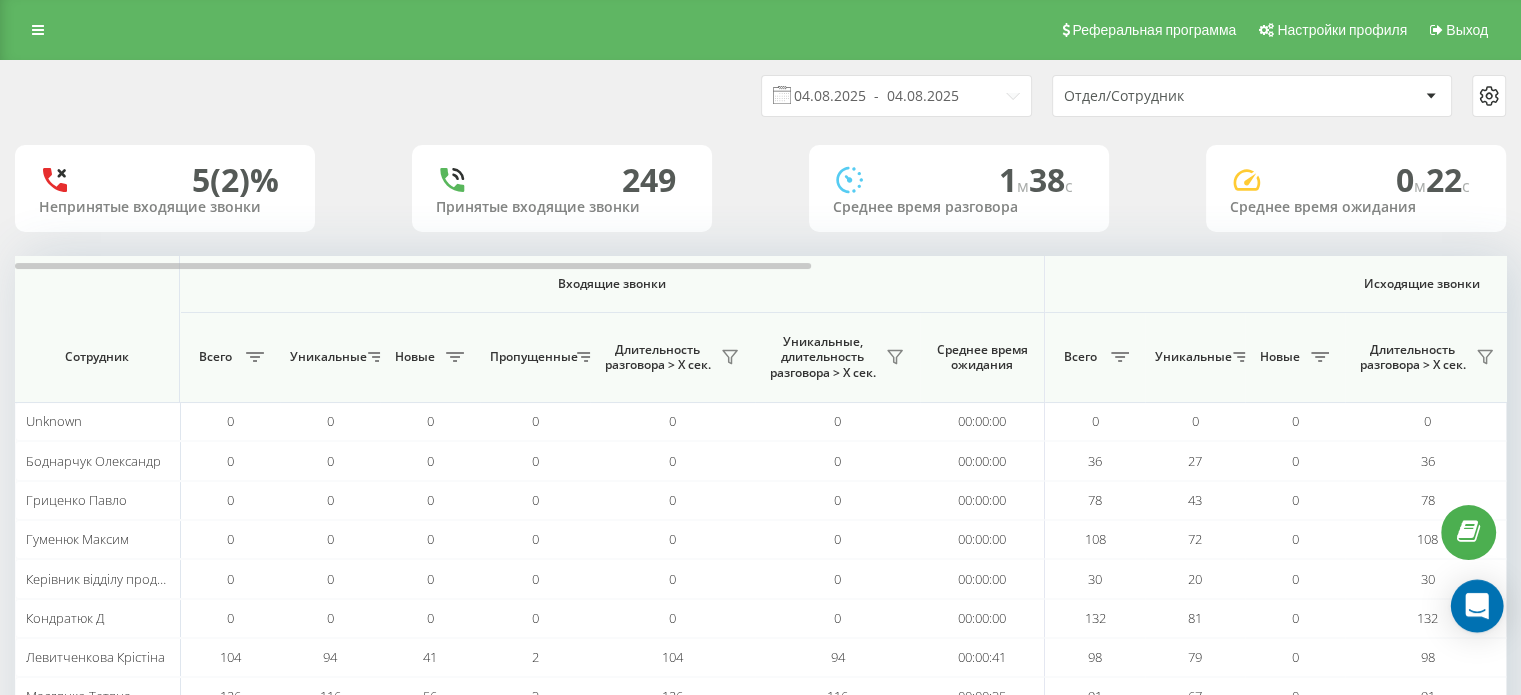 click 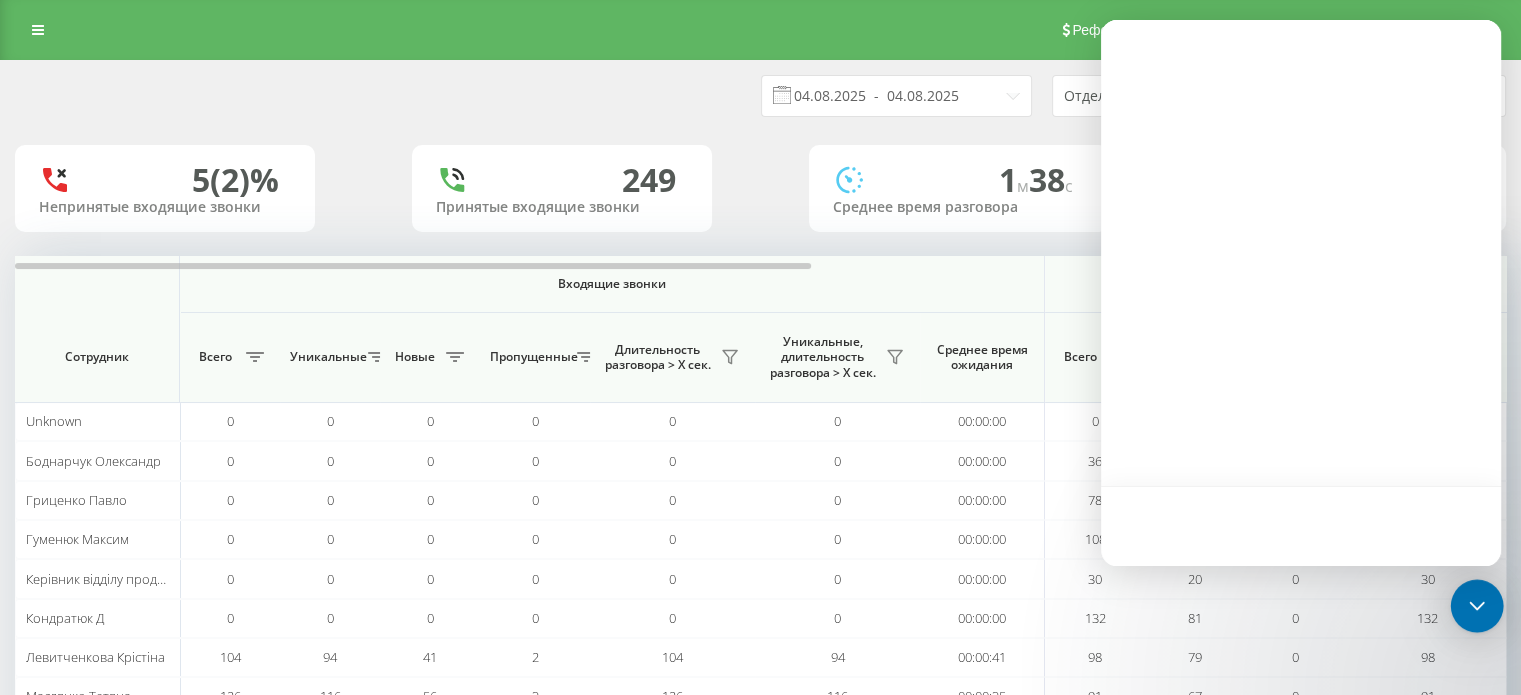 scroll, scrollTop: 0, scrollLeft: 0, axis: both 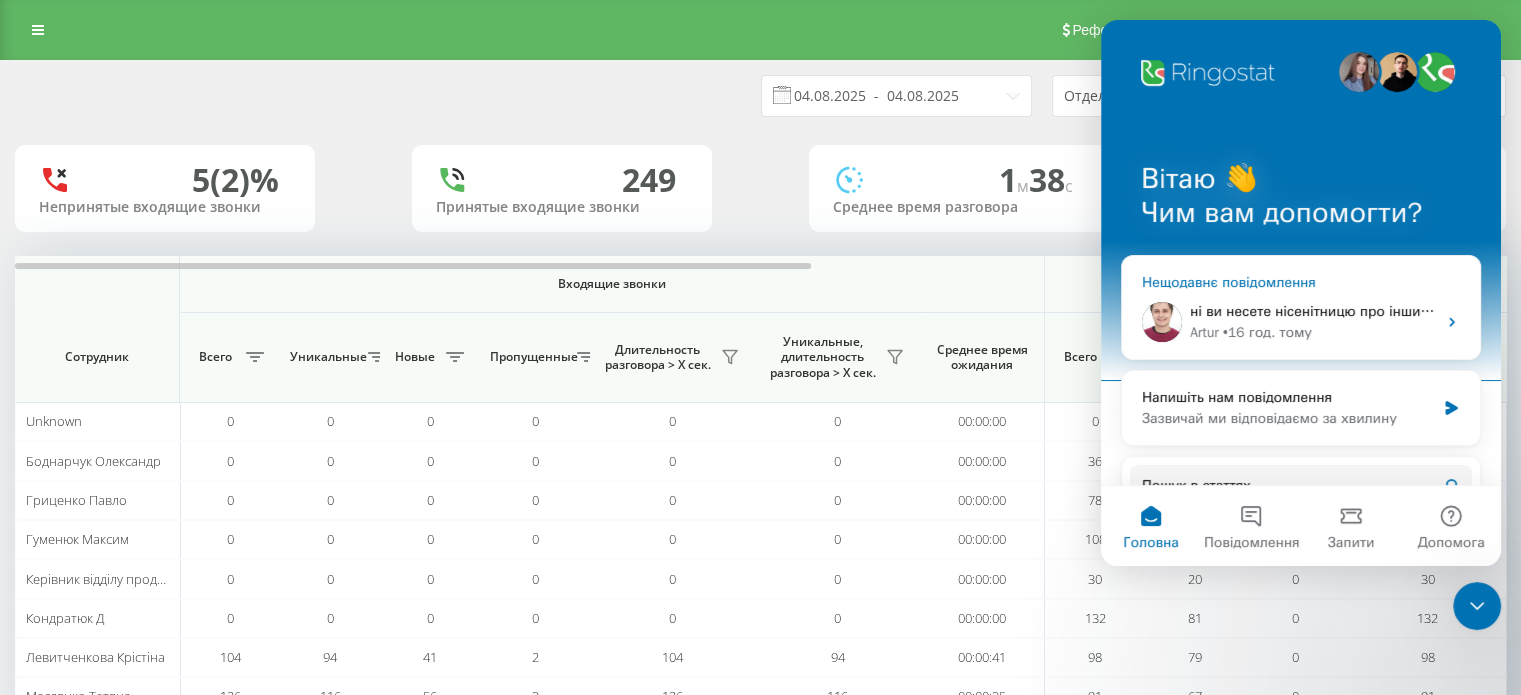 click on "•  16 год. тому" at bounding box center [1267, 332] 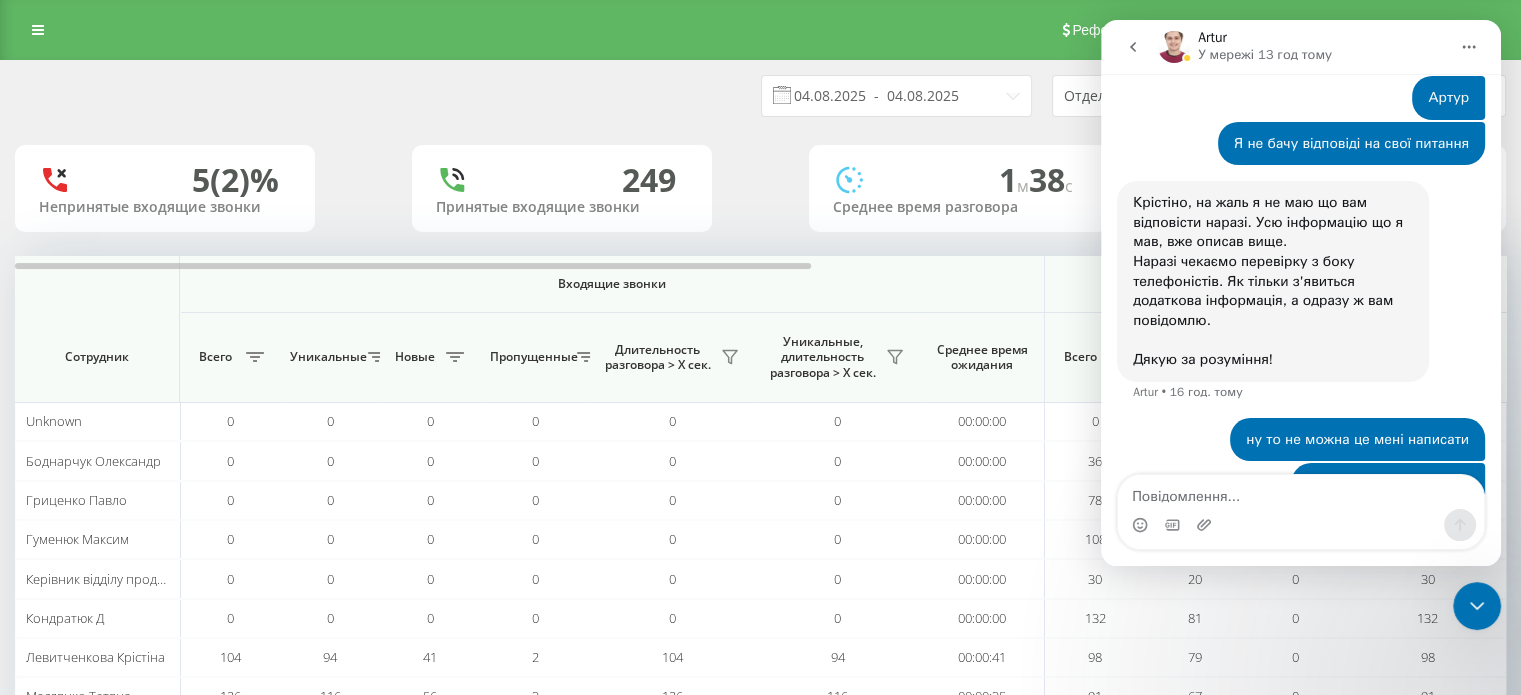 click at bounding box center [1301, 492] 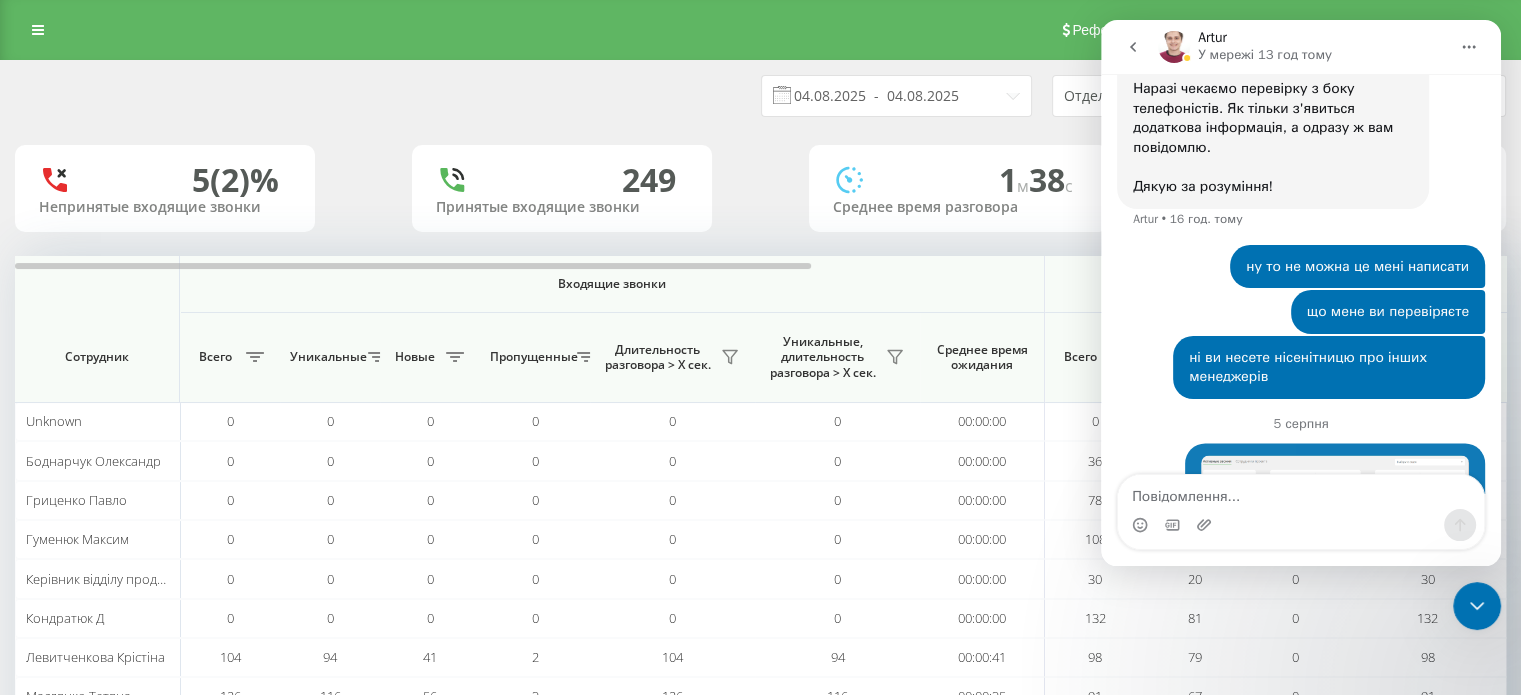 scroll, scrollTop: 6908, scrollLeft: 0, axis: vertical 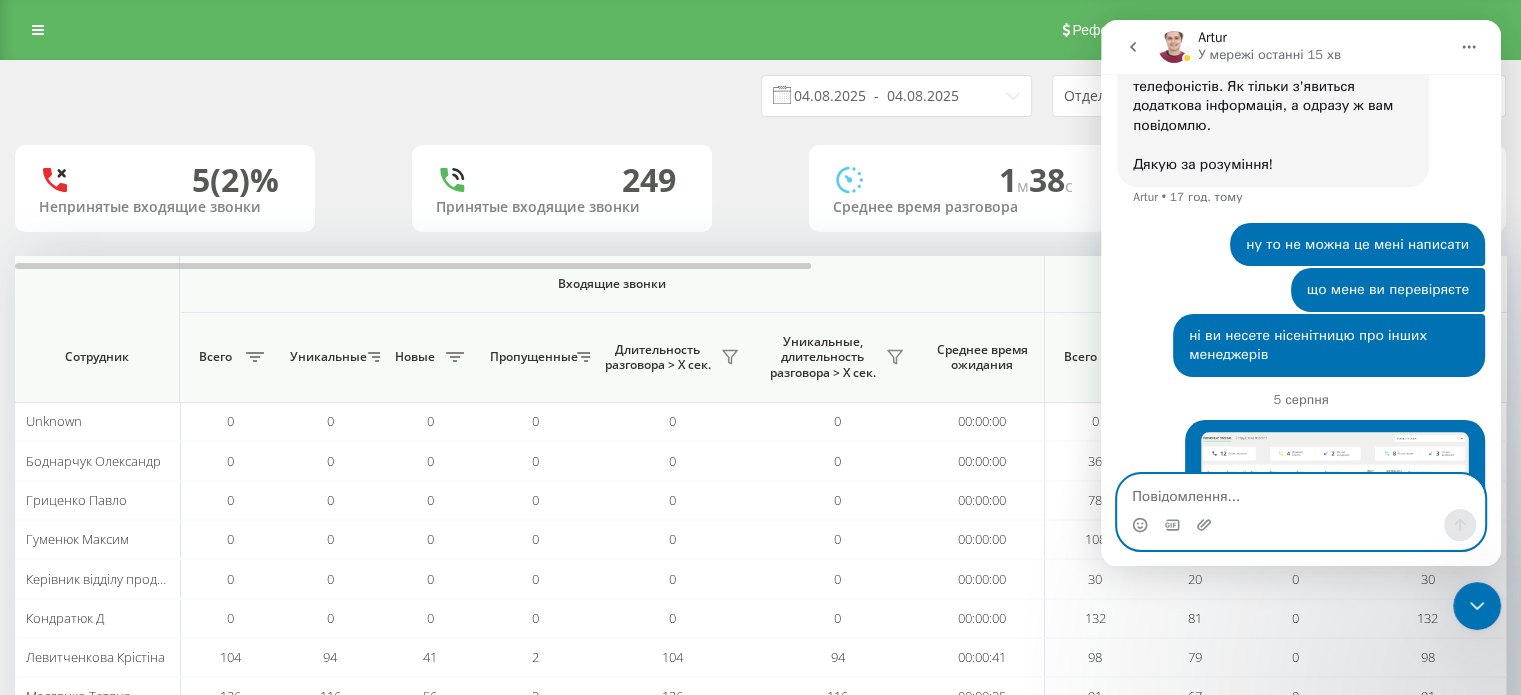 click at bounding box center (1301, 492) 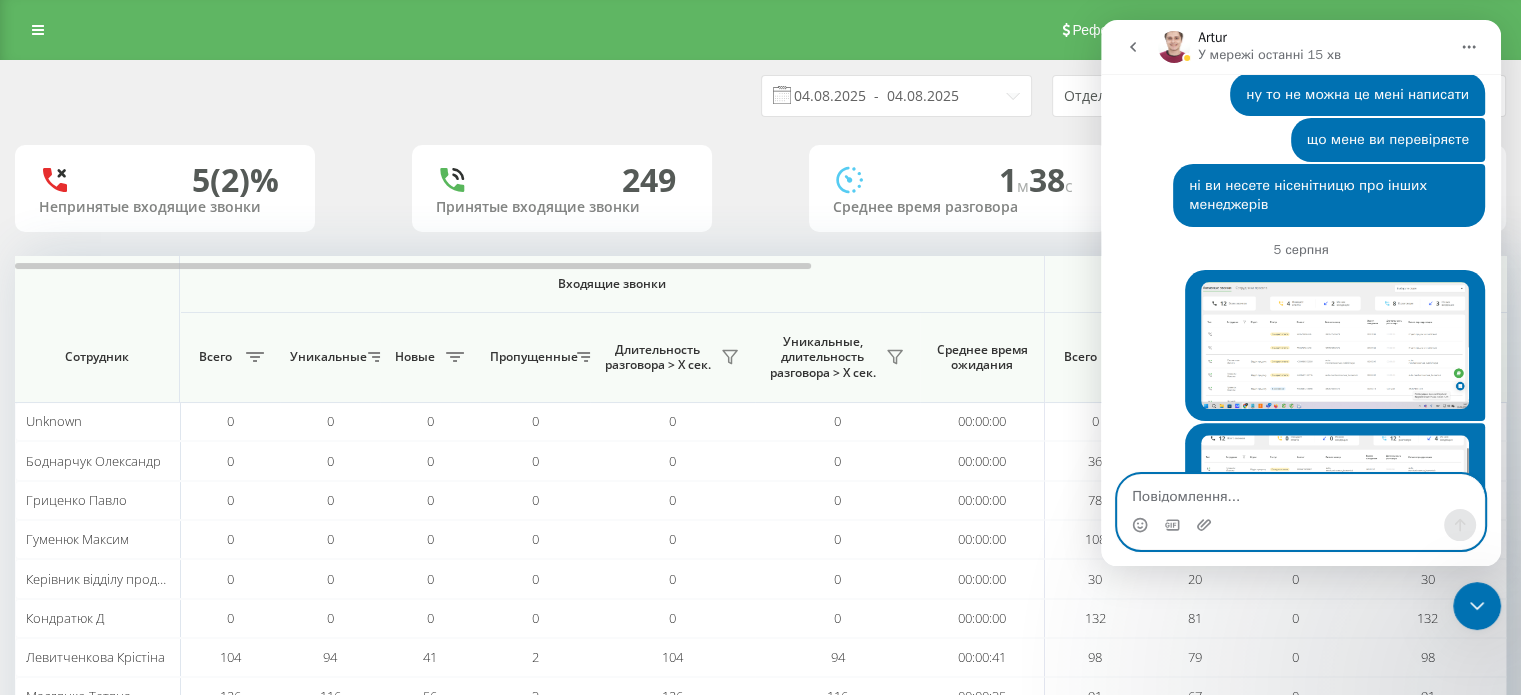 scroll, scrollTop: 7060, scrollLeft: 0, axis: vertical 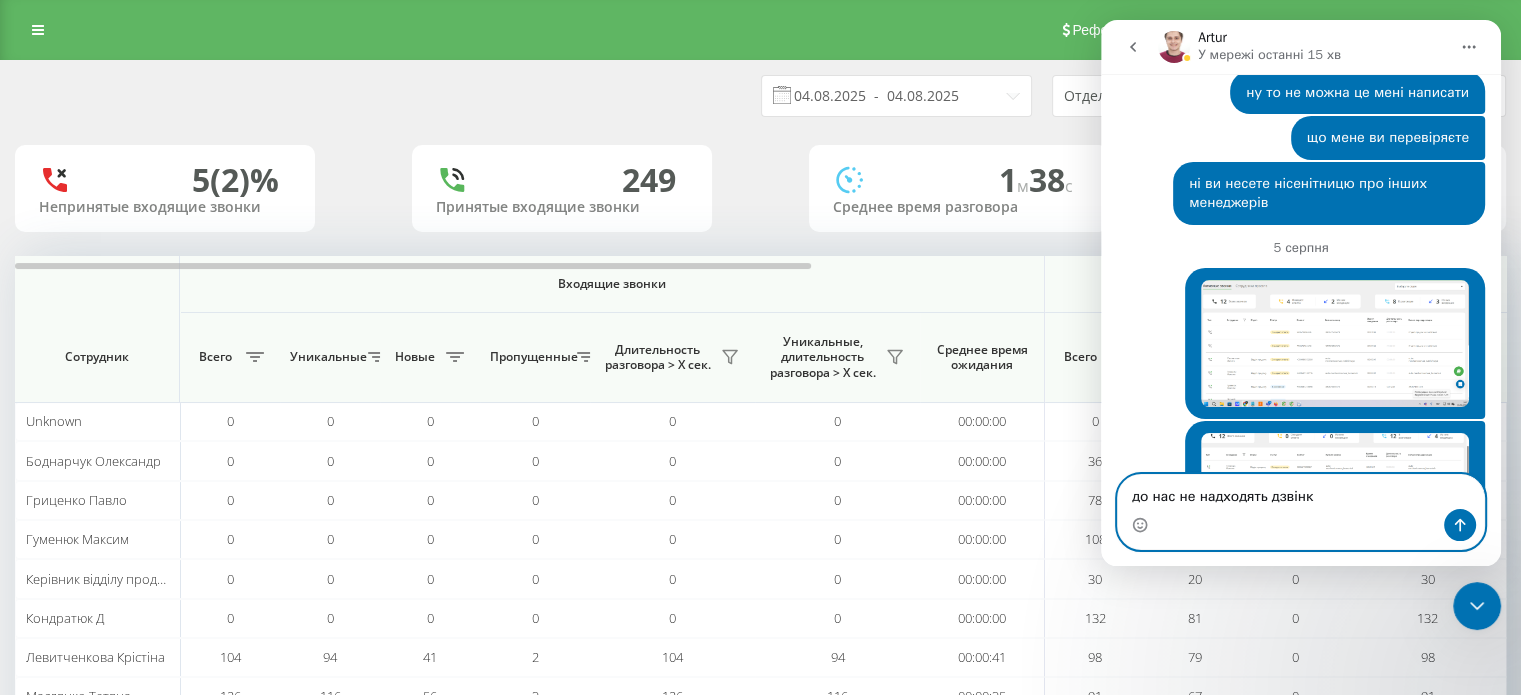 type on "до нас не надходять дзвінки" 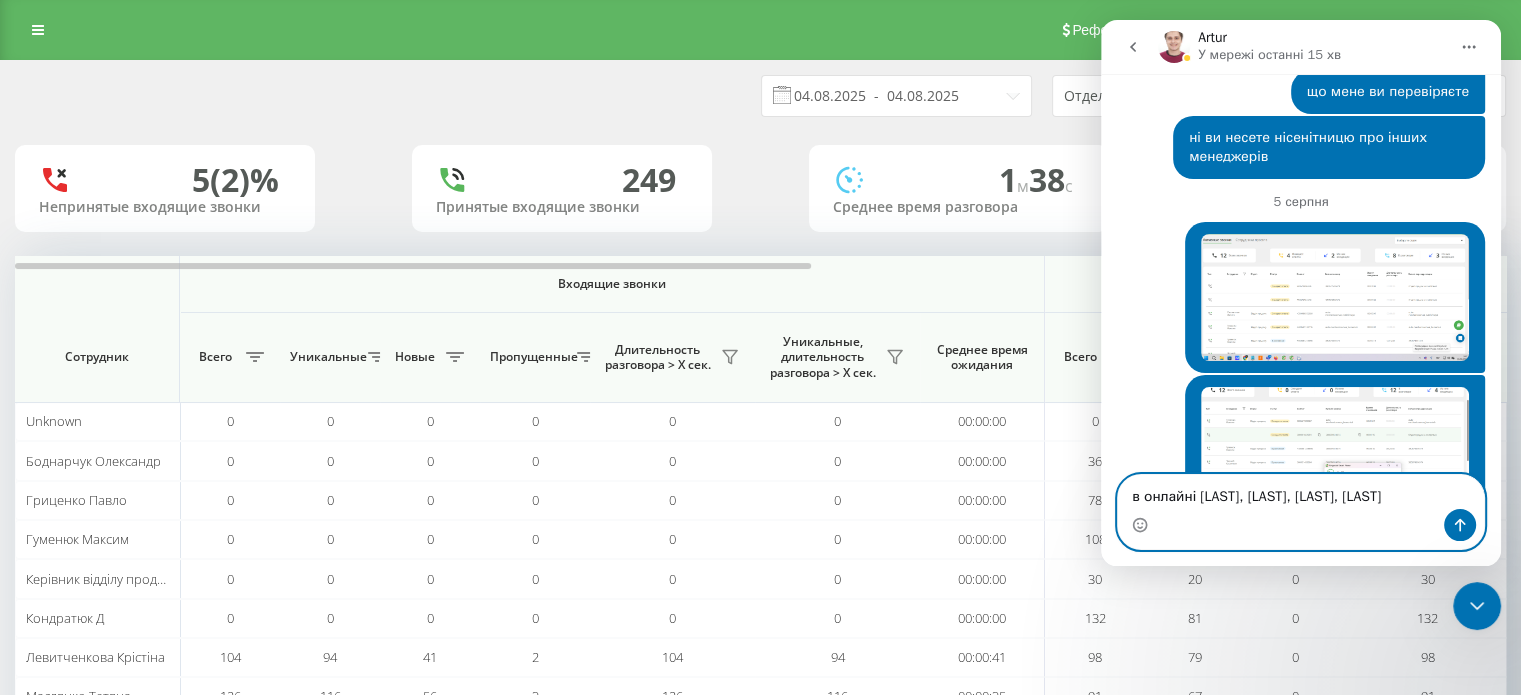 scroll, scrollTop: 7126, scrollLeft: 0, axis: vertical 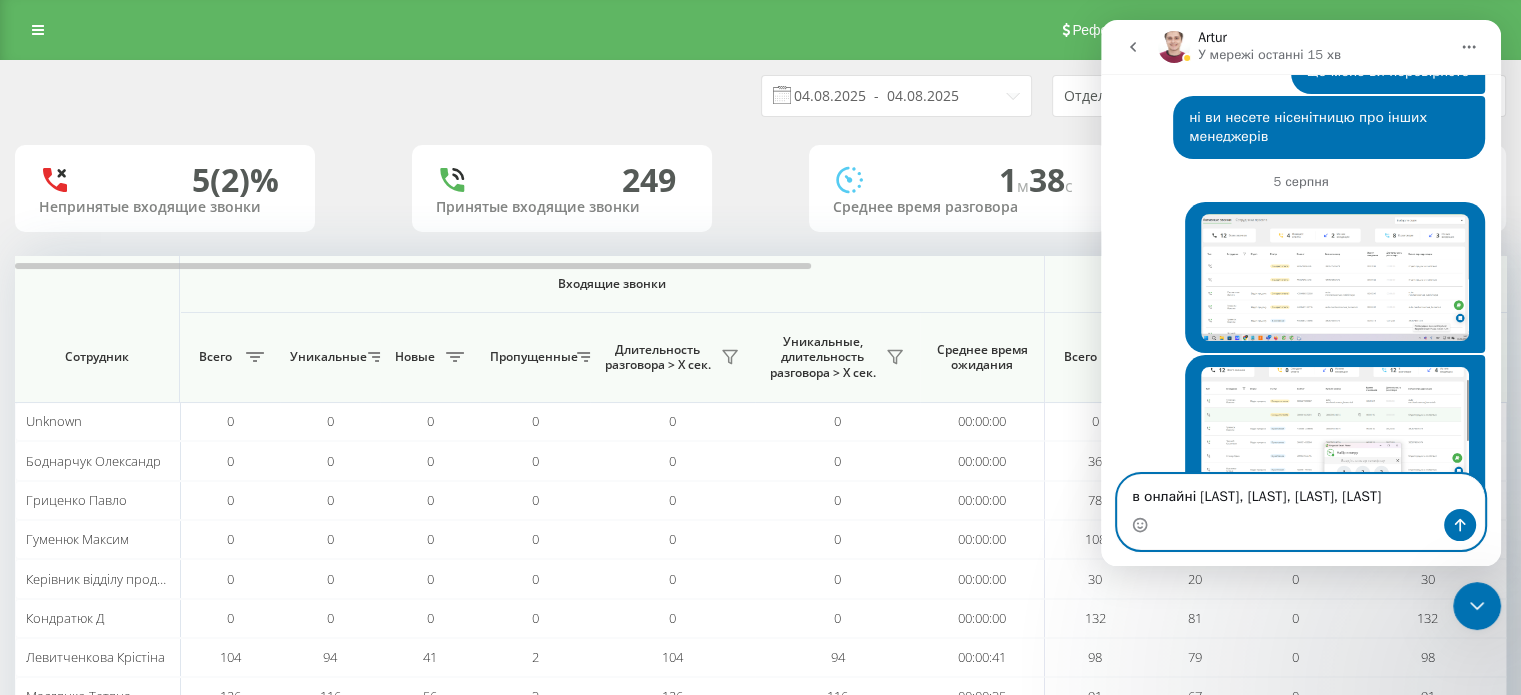 type on "в онлайні Ковалевська, Левитченкова, Маслянко, Стажер 1" 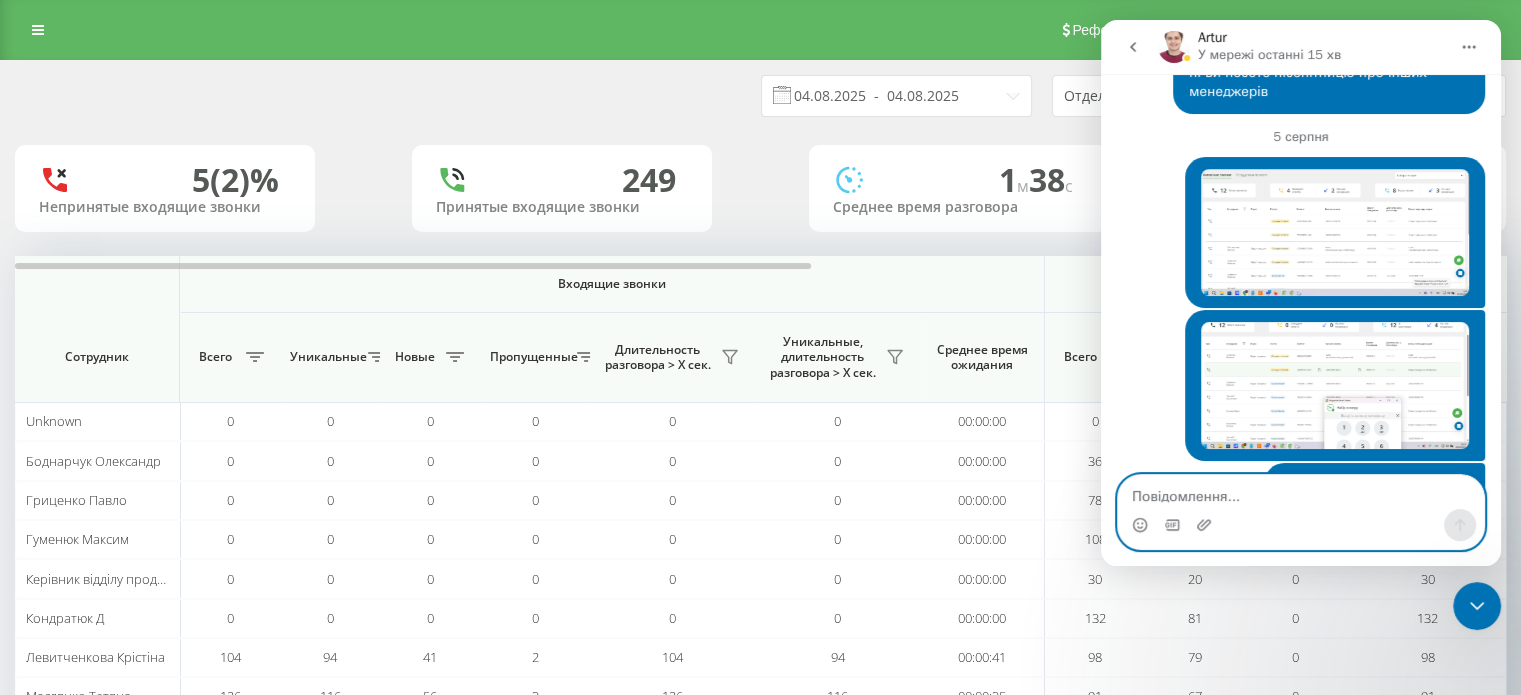 scroll, scrollTop: 7172, scrollLeft: 0, axis: vertical 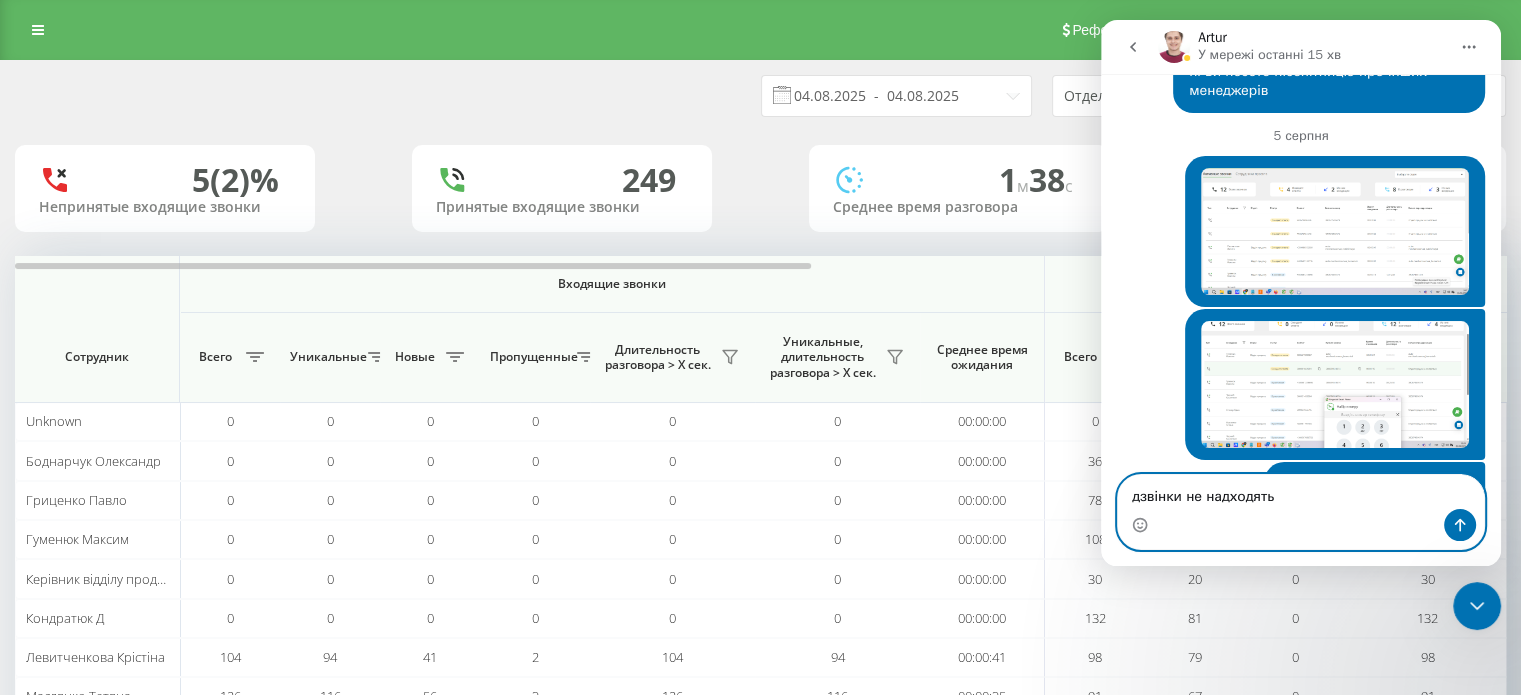 type on "дзвінки не надходять" 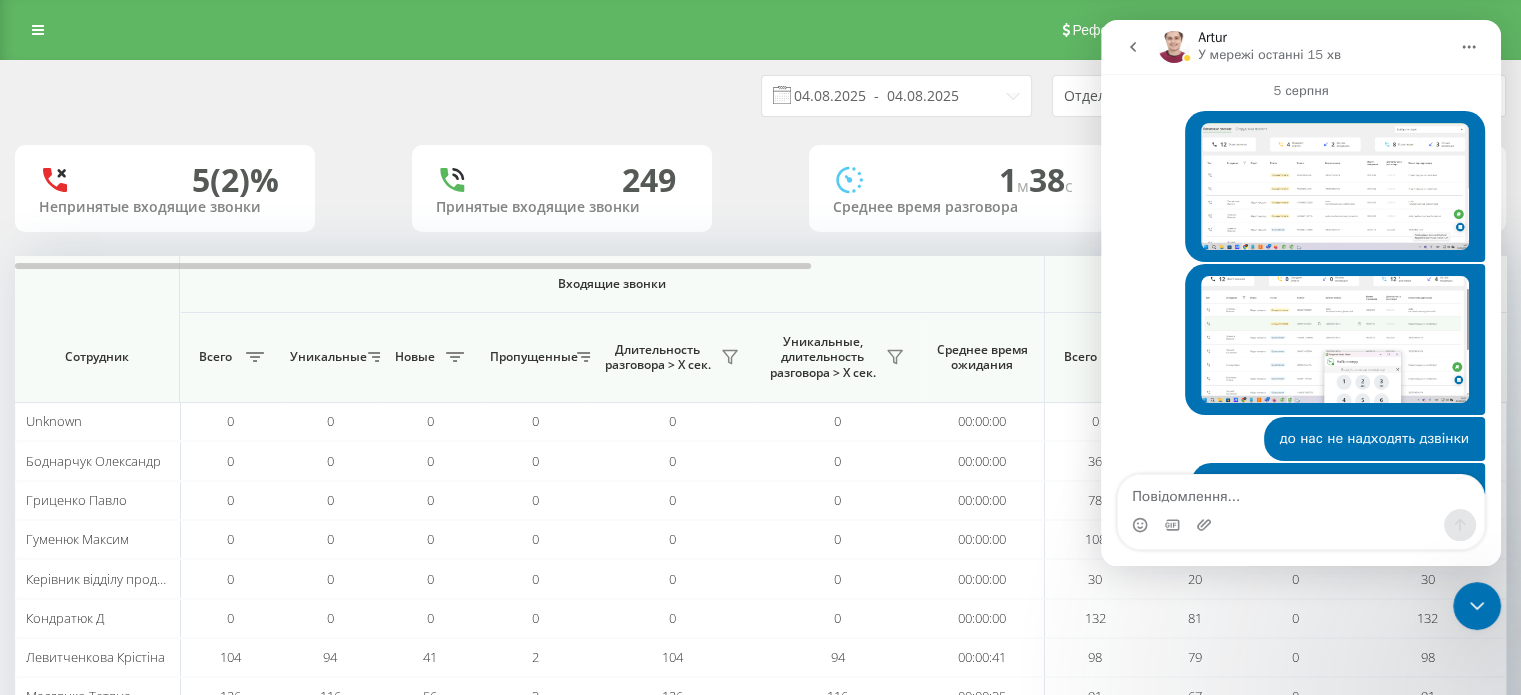 scroll, scrollTop: 7017, scrollLeft: 0, axis: vertical 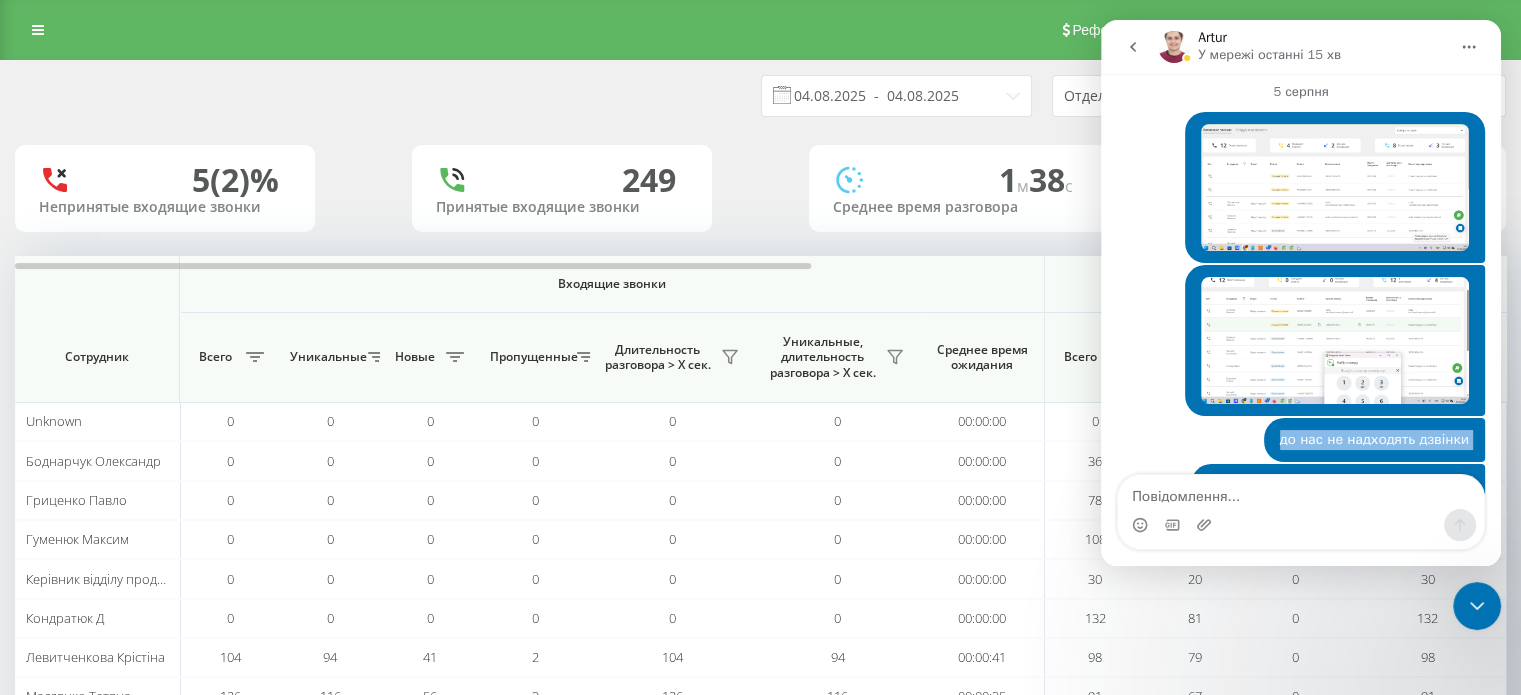 drag, startPoint x: 1273, startPoint y: 324, endPoint x: 1461, endPoint y: 439, distance: 220.38376 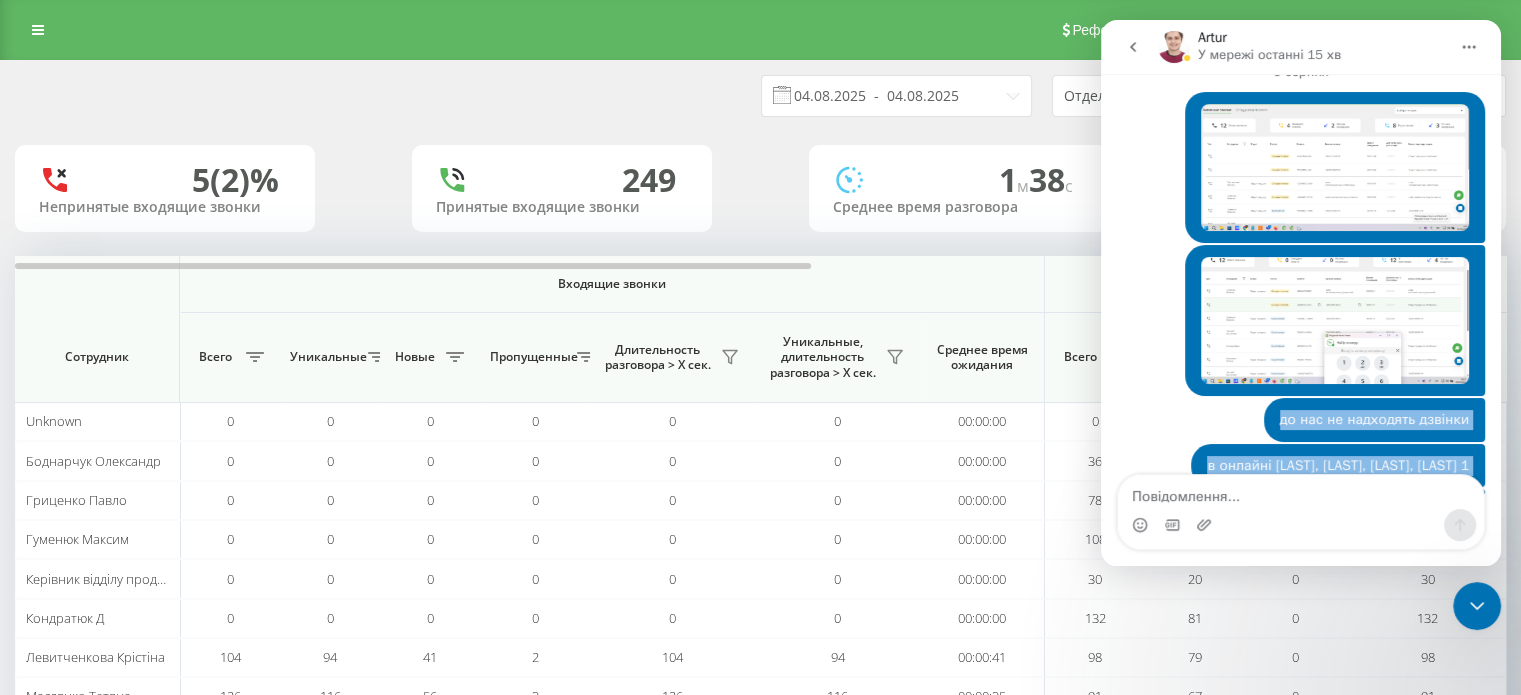 scroll, scrollTop: 7296, scrollLeft: 0, axis: vertical 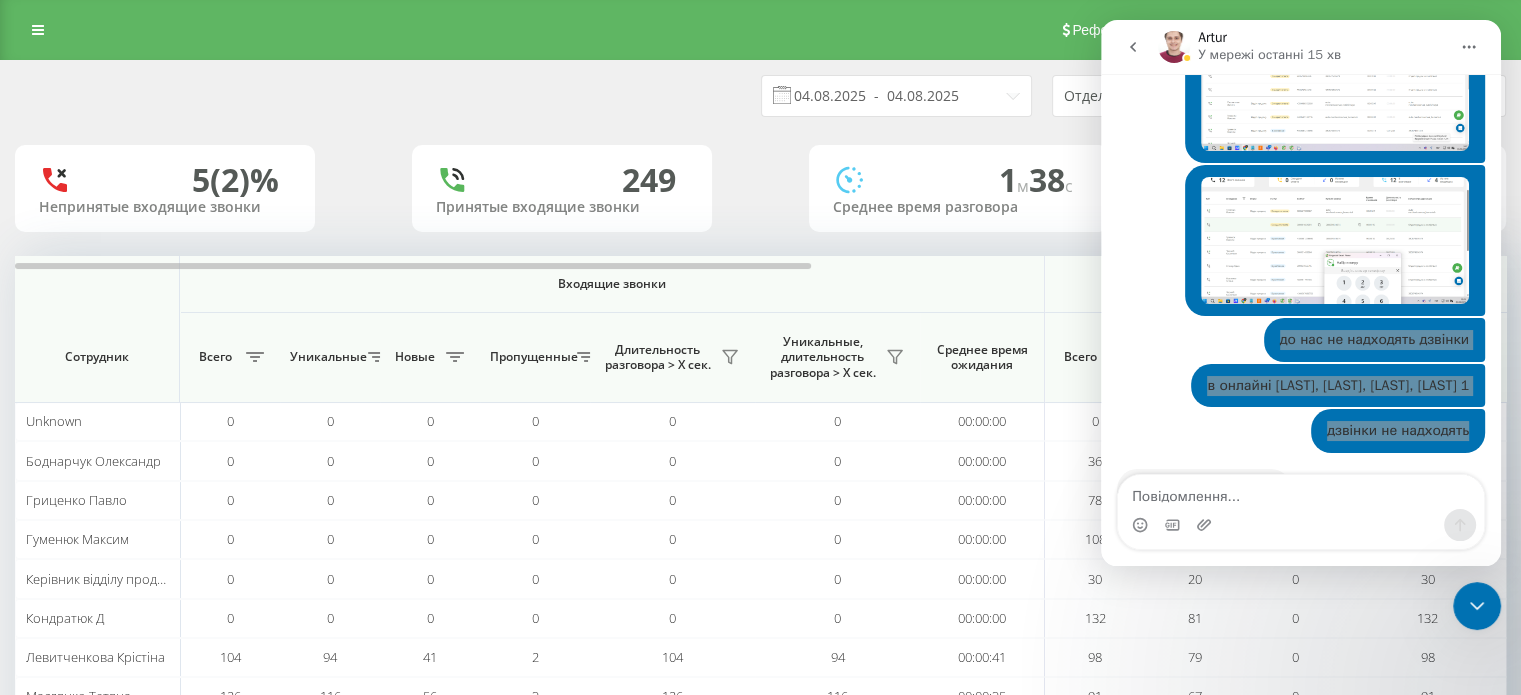 click 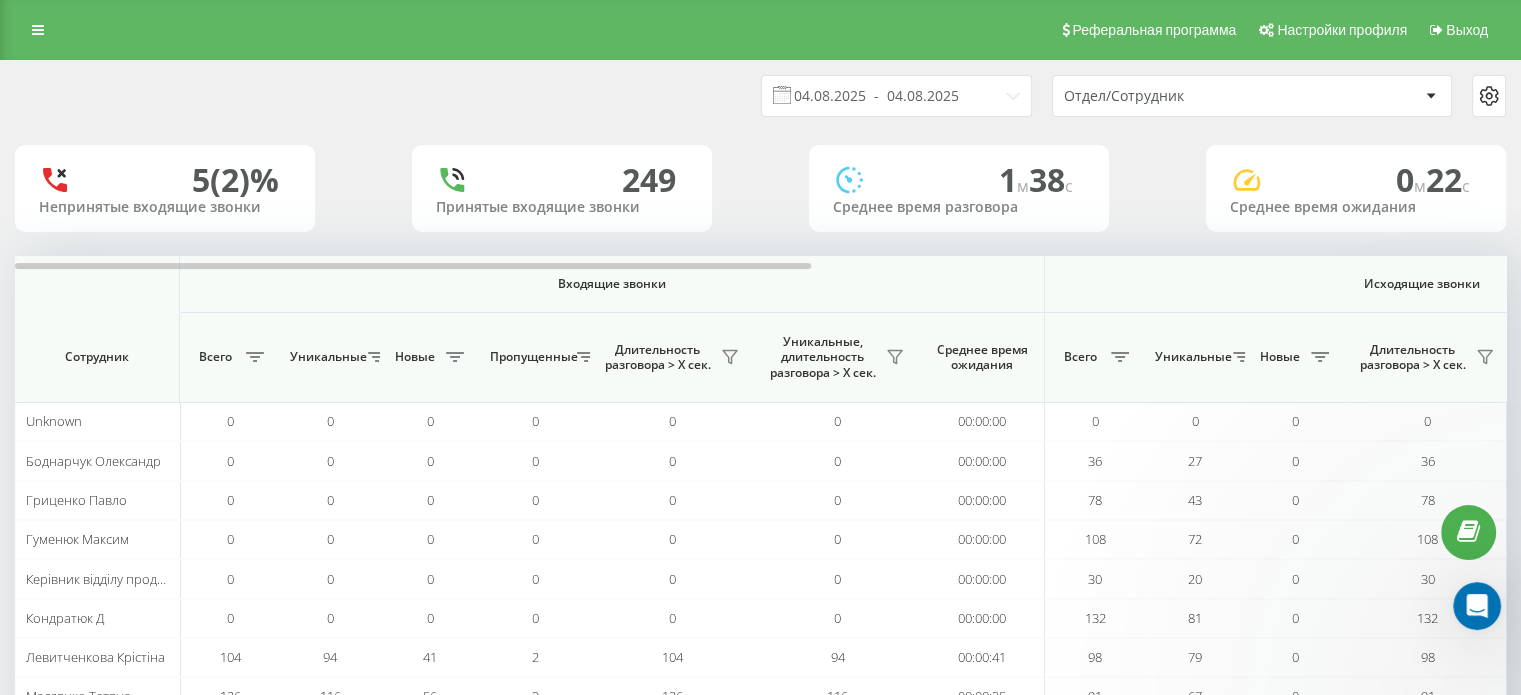 scroll, scrollTop: 0, scrollLeft: 0, axis: both 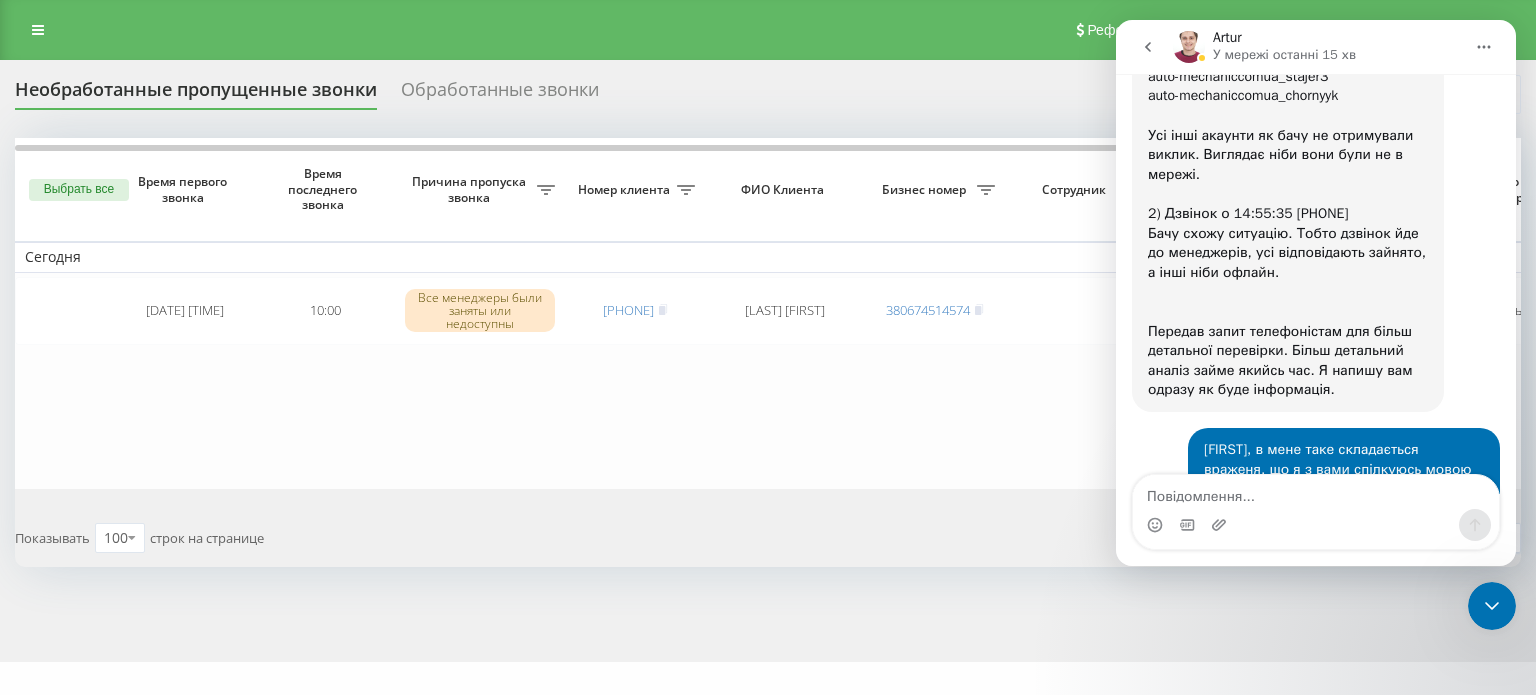 click 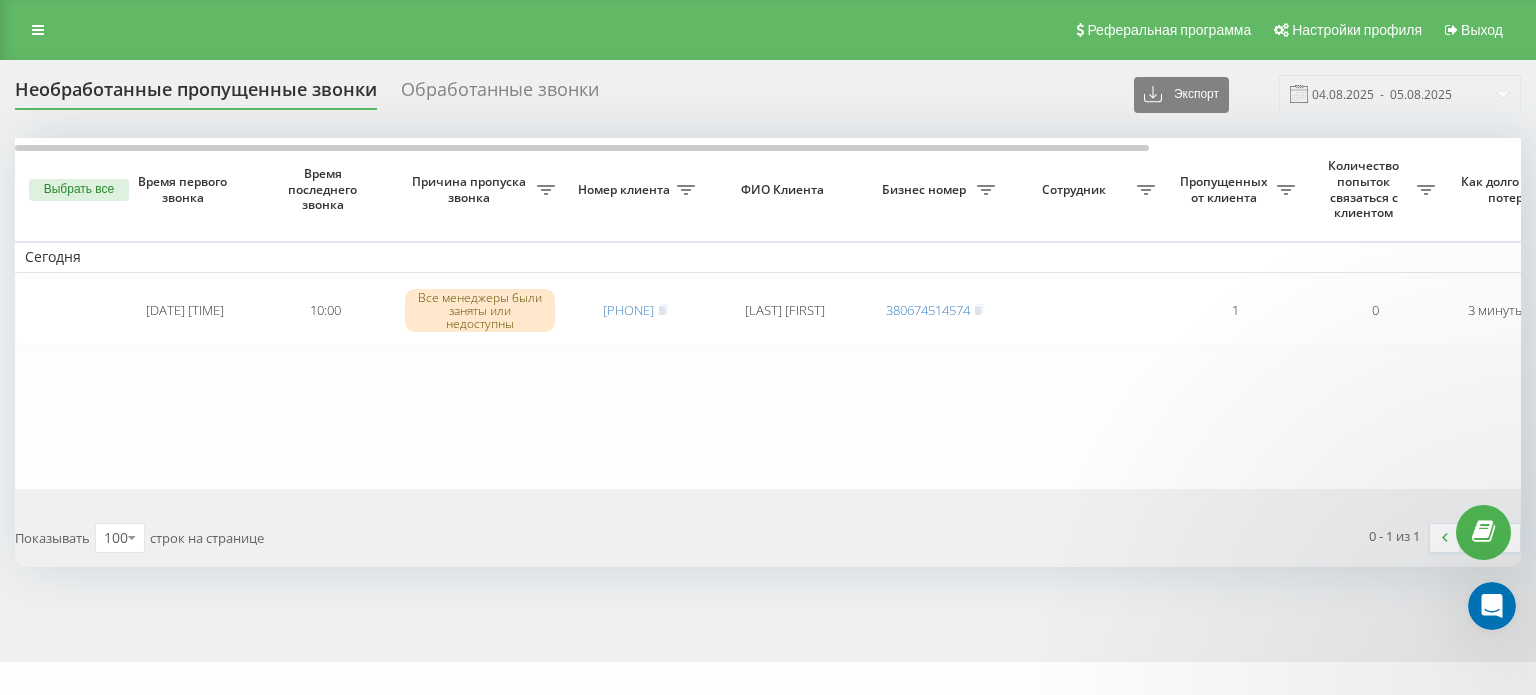 scroll, scrollTop: 0, scrollLeft: 0, axis: both 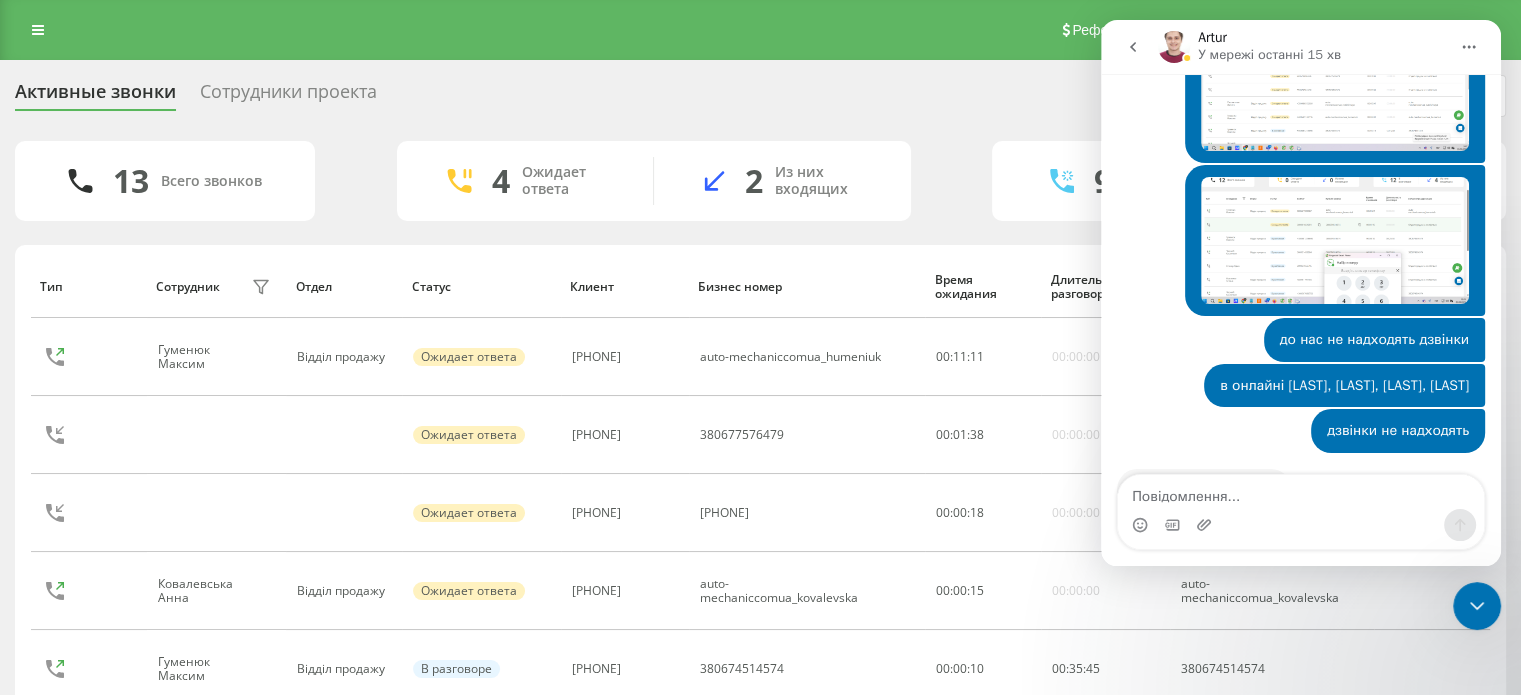click 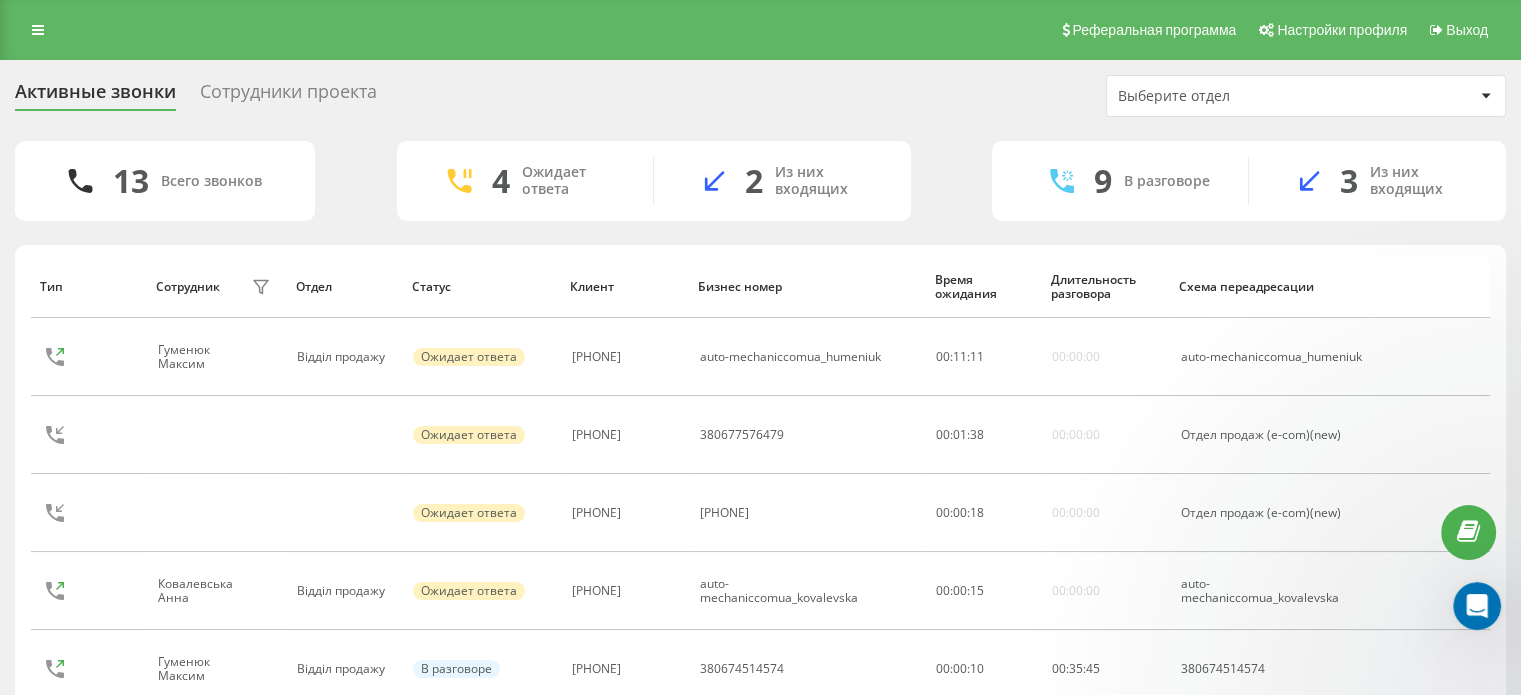 scroll, scrollTop: 0, scrollLeft: 0, axis: both 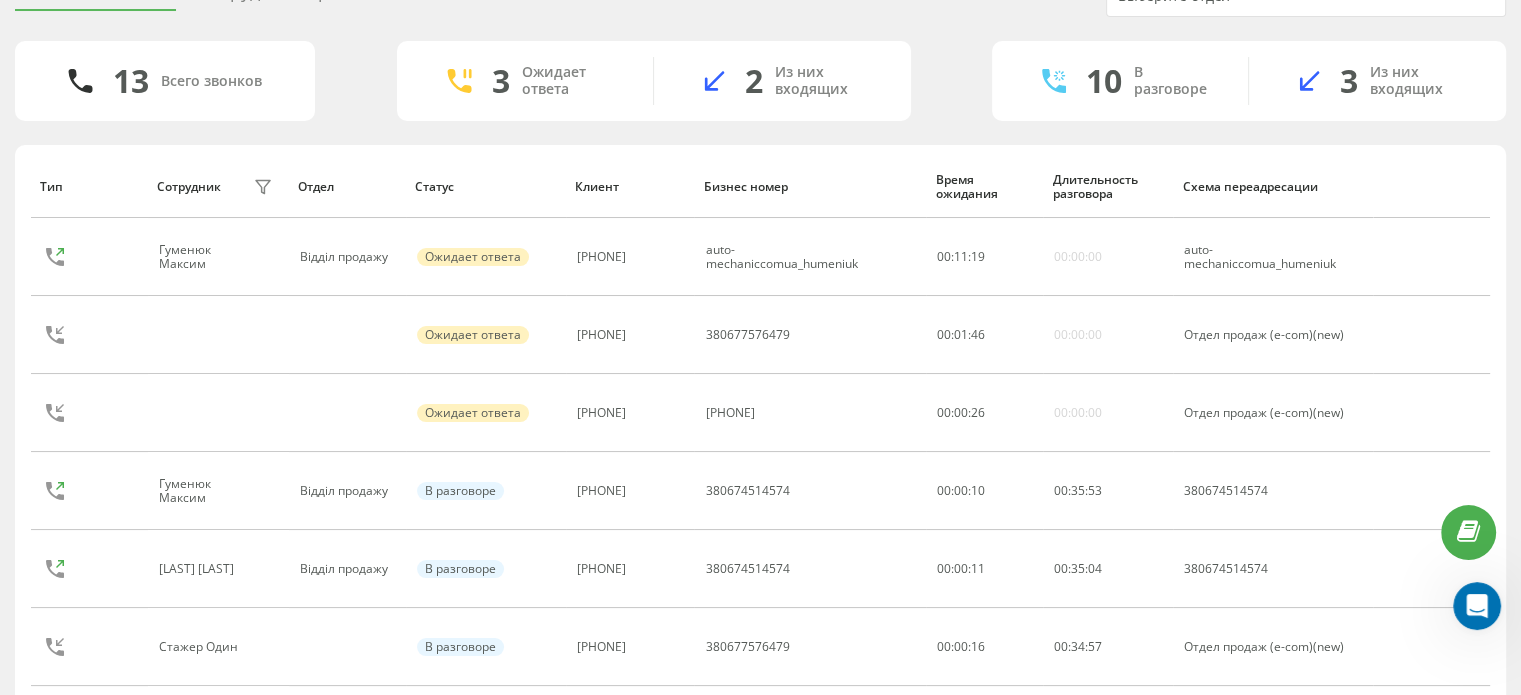 click 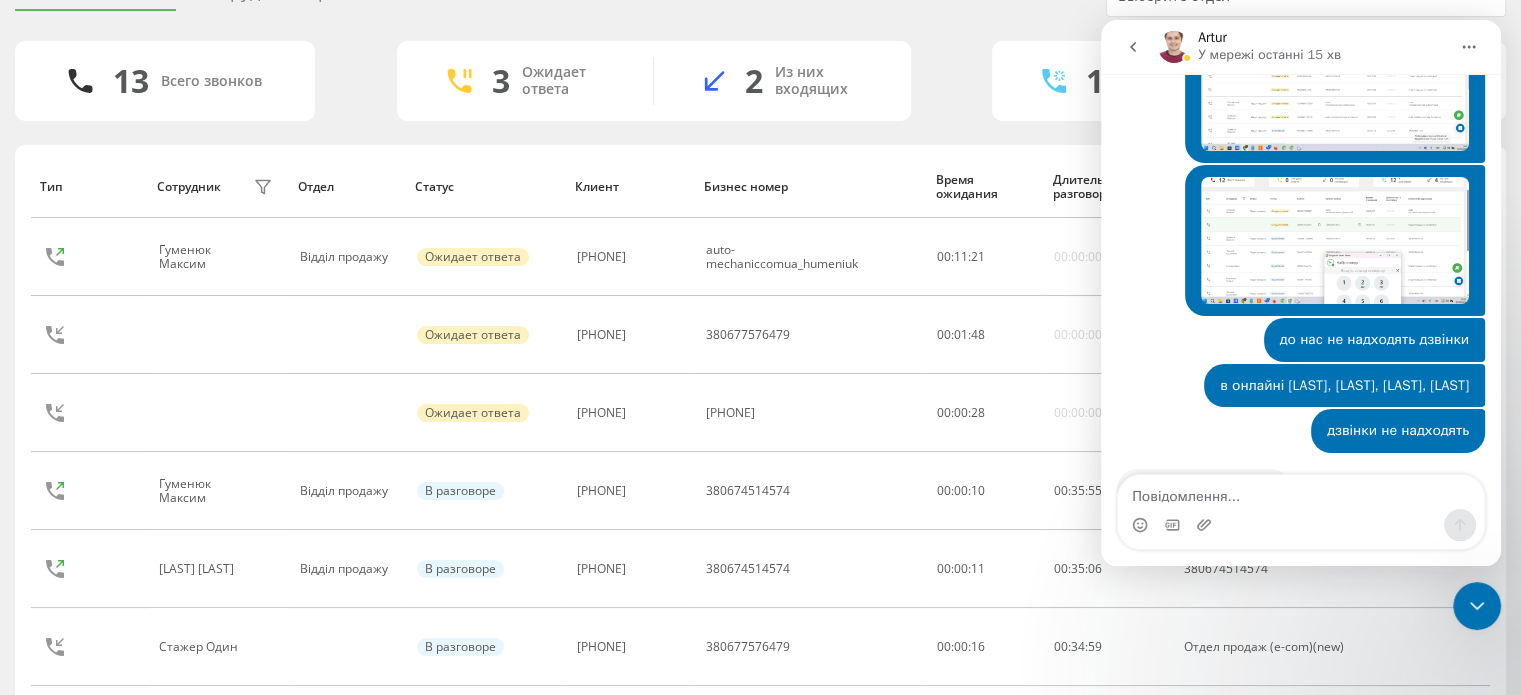 click at bounding box center (1301, 492) 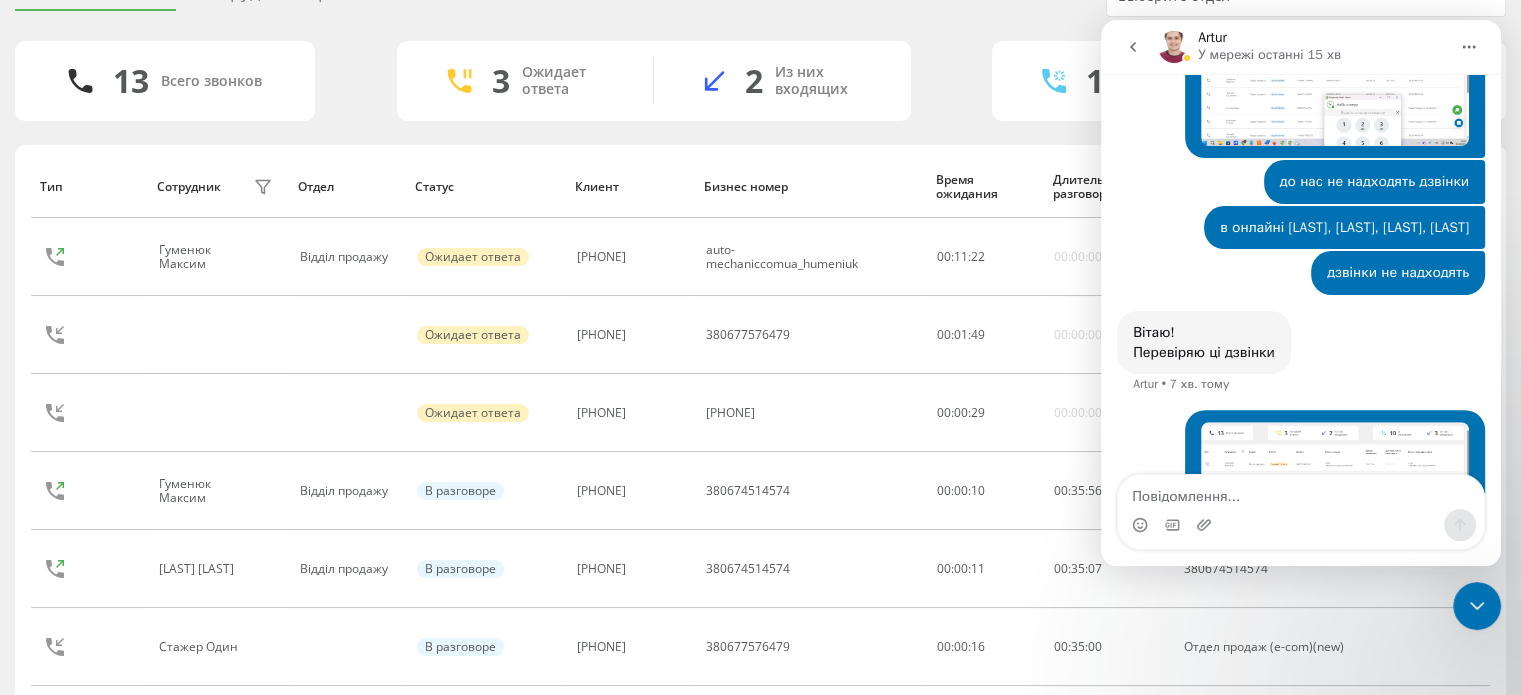 scroll, scrollTop: 7464, scrollLeft: 0, axis: vertical 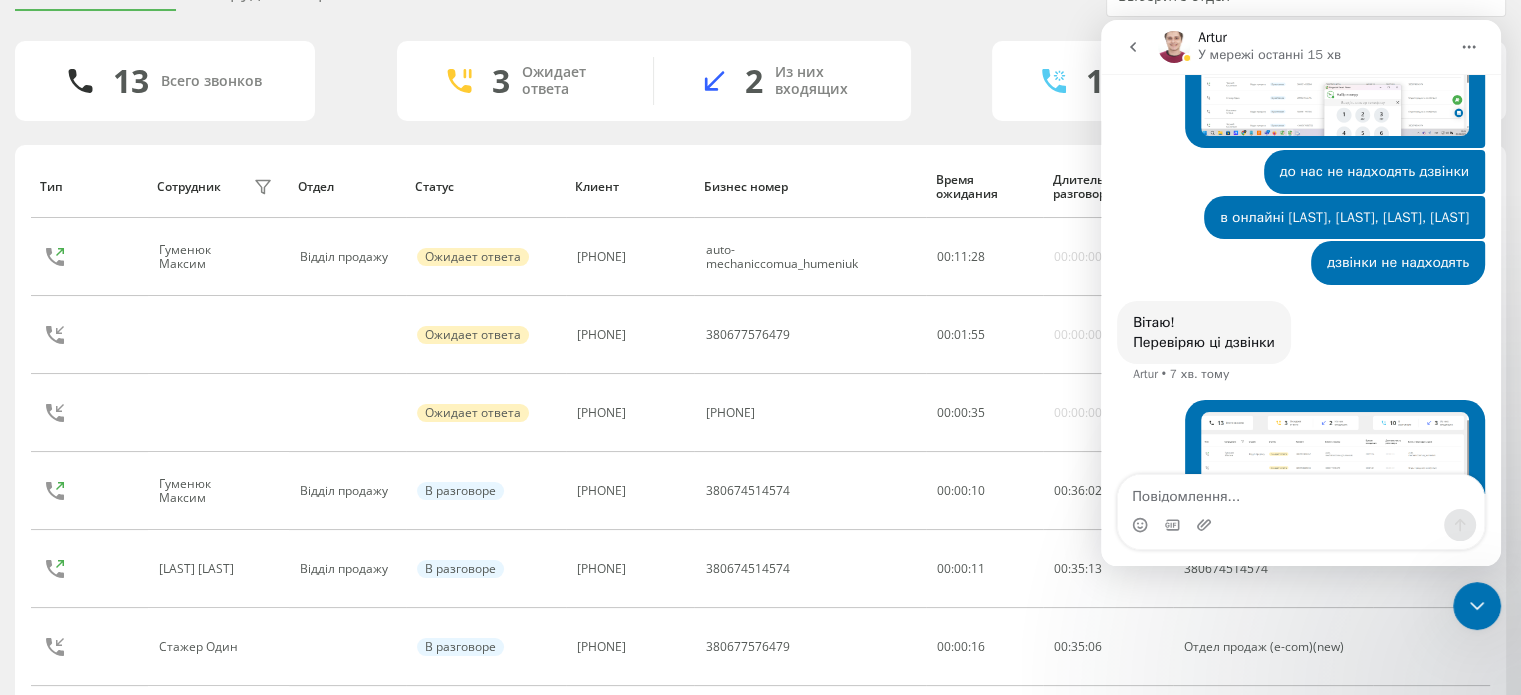 drag, startPoint x: 1486, startPoint y: 600, endPoint x: 2697, endPoint y: 958, distance: 1262.8083 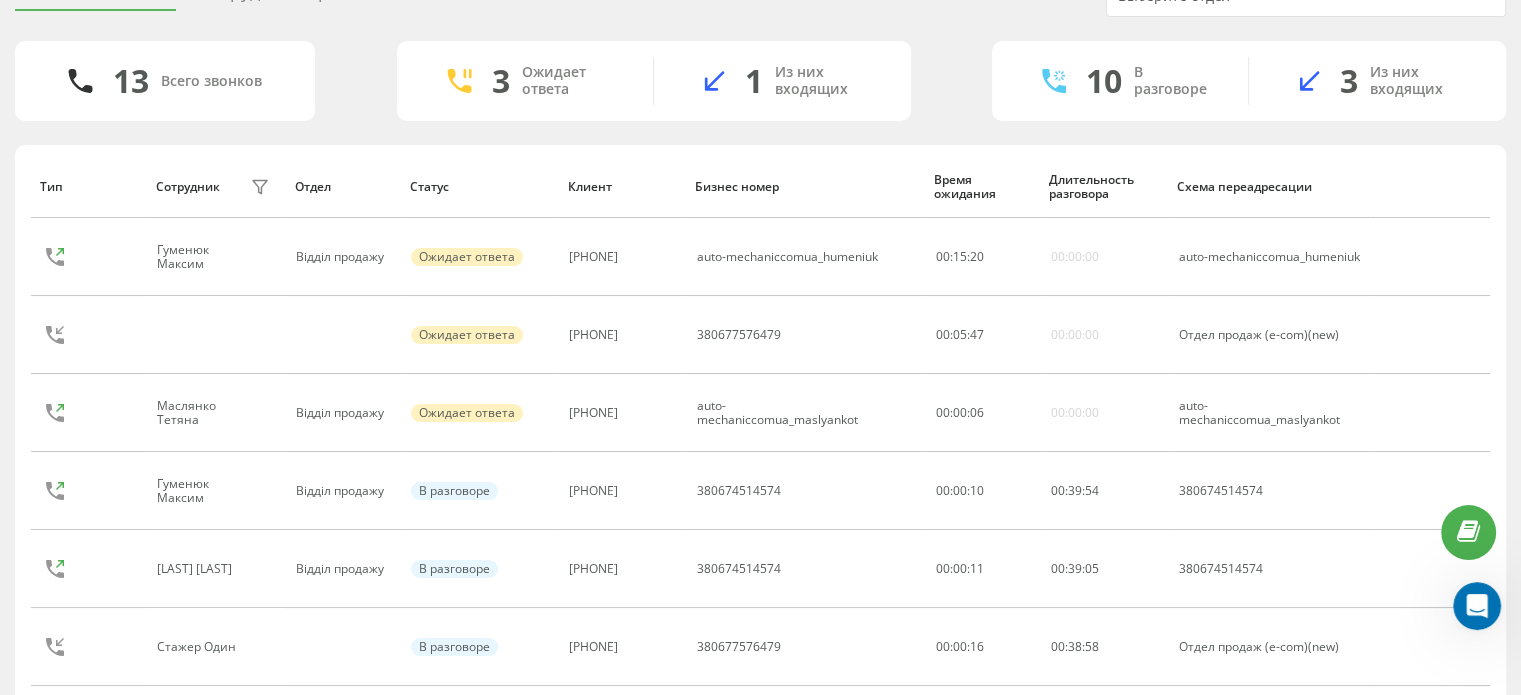 click 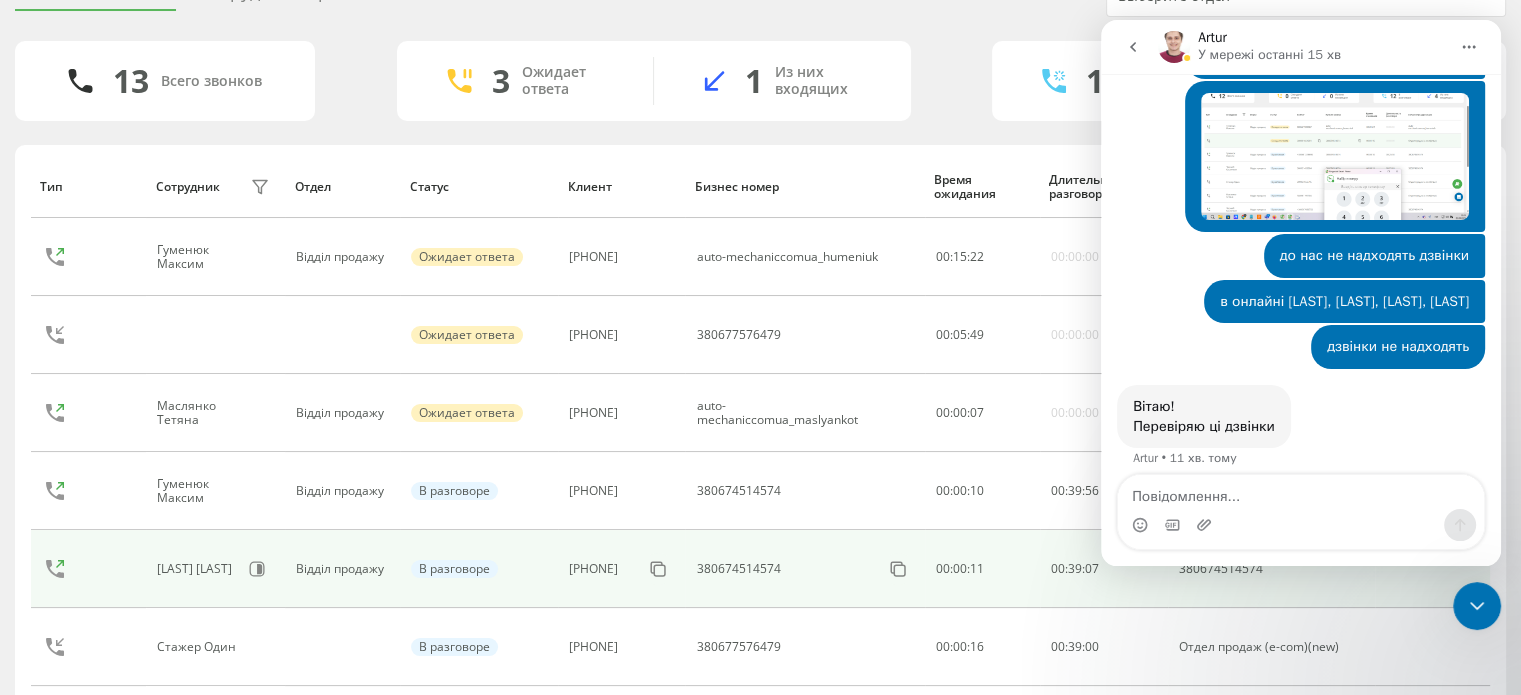 scroll, scrollTop: 7464, scrollLeft: 0, axis: vertical 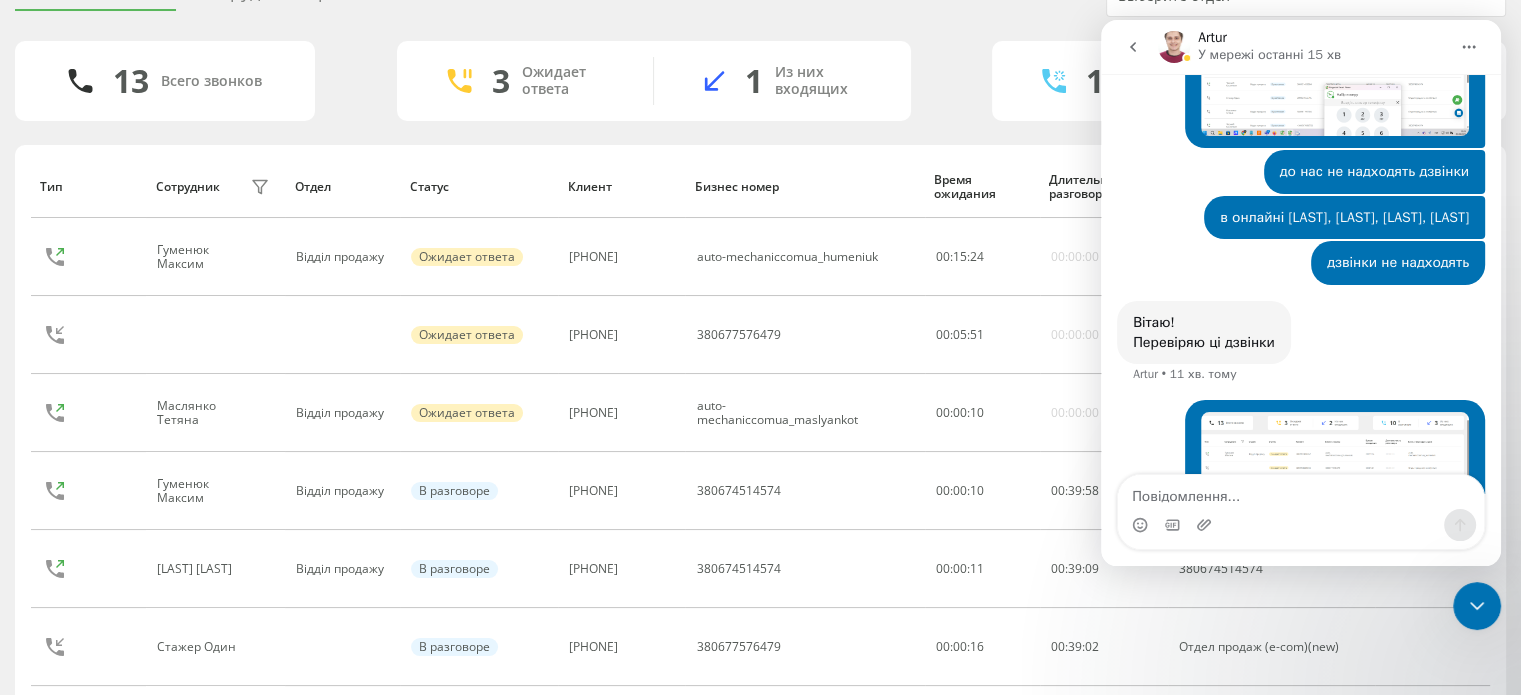 click at bounding box center (1301, 492) 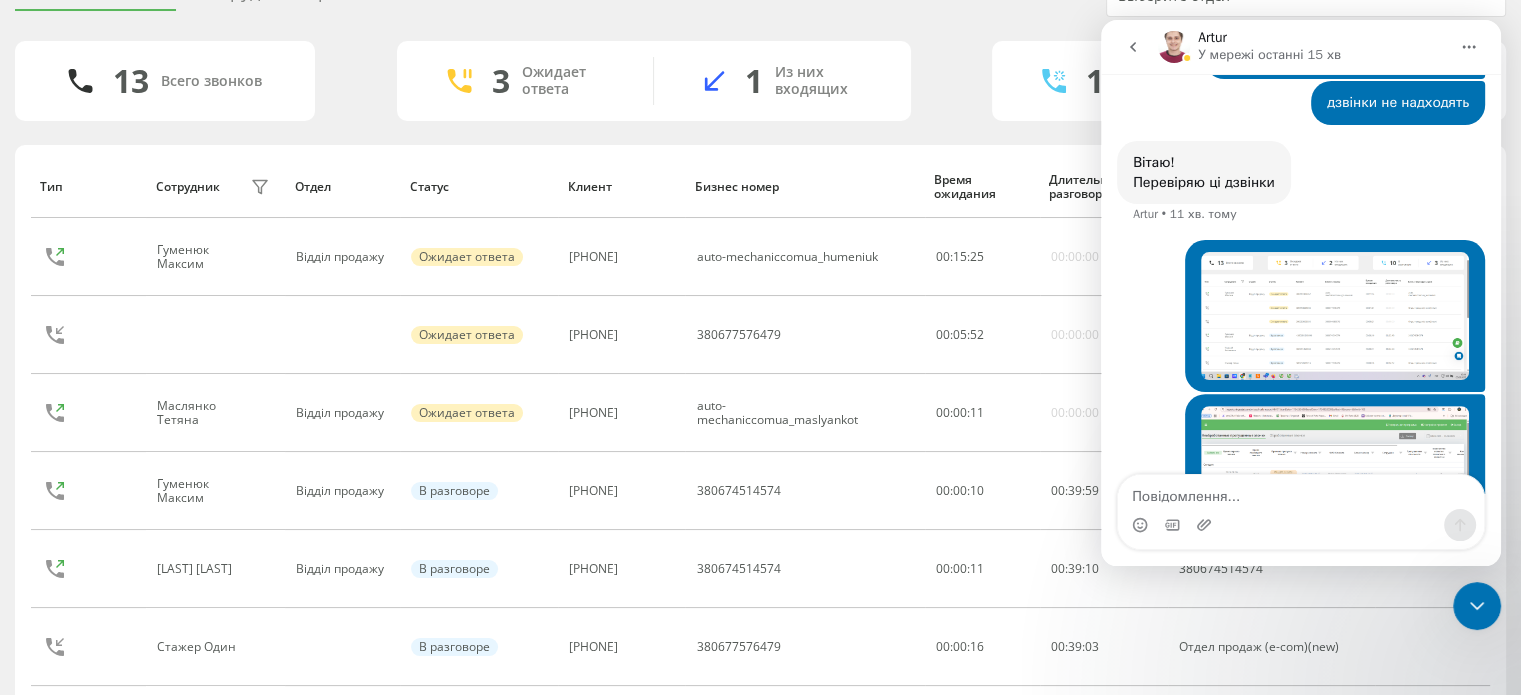 scroll, scrollTop: 7634, scrollLeft: 0, axis: vertical 